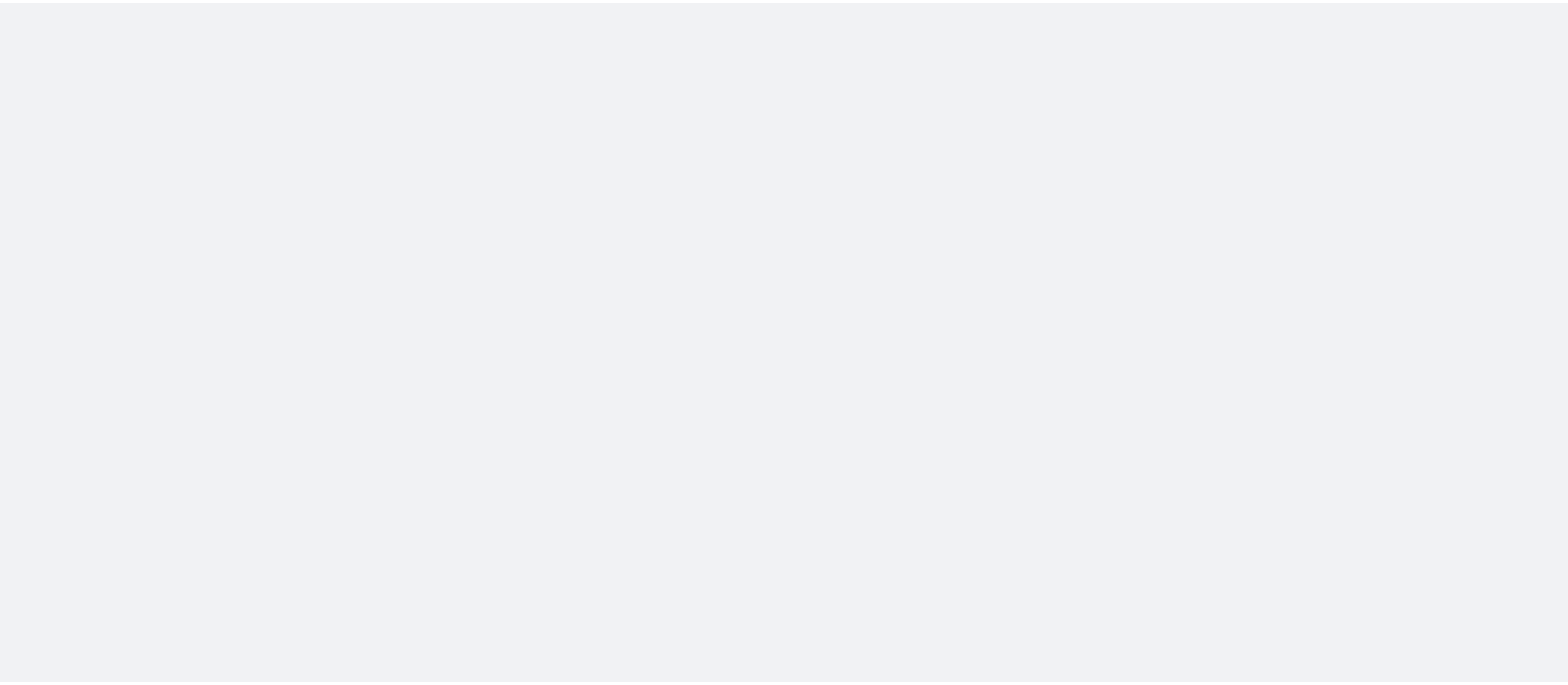 scroll, scrollTop: 0, scrollLeft: 0, axis: both 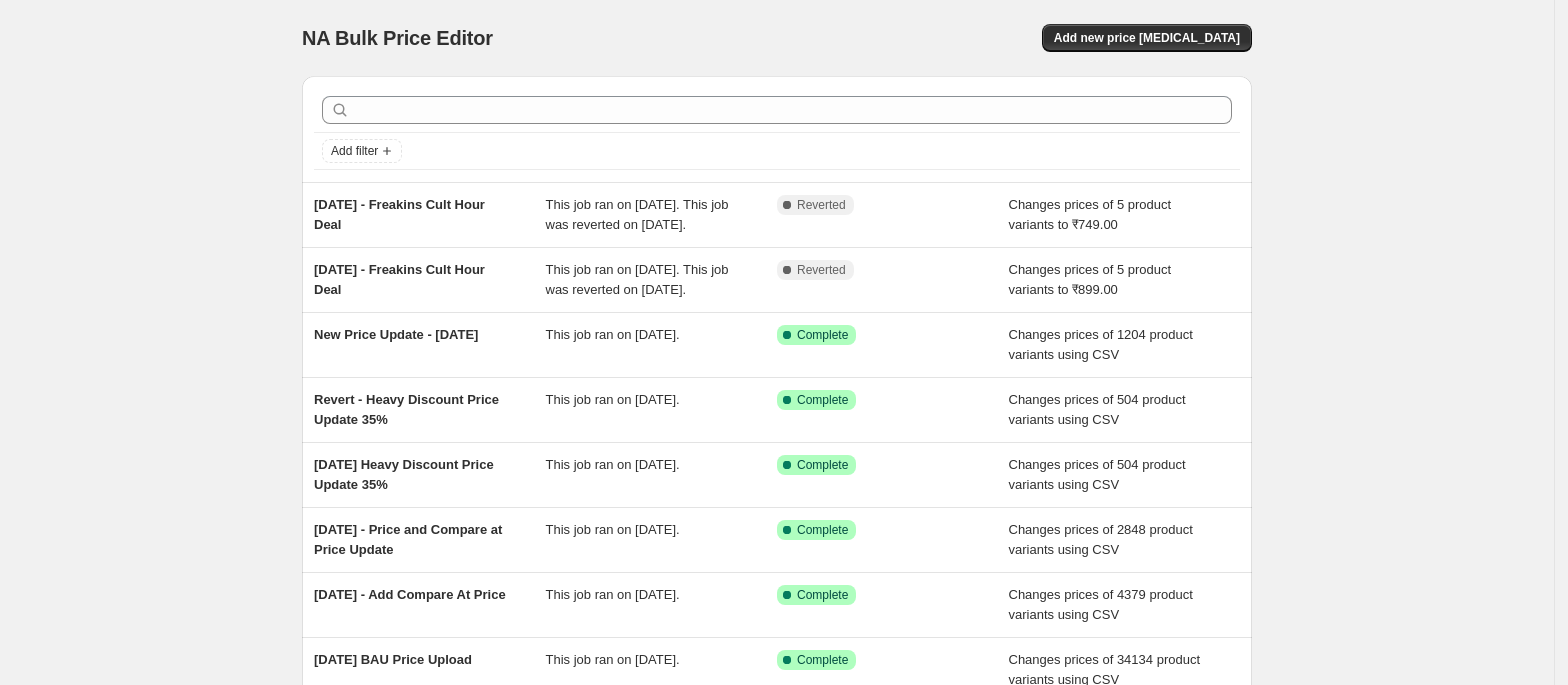 click on "NA Bulk Price Editor. This page is ready NA Bulk Price Editor Add new price [MEDICAL_DATA]" at bounding box center (777, 38) 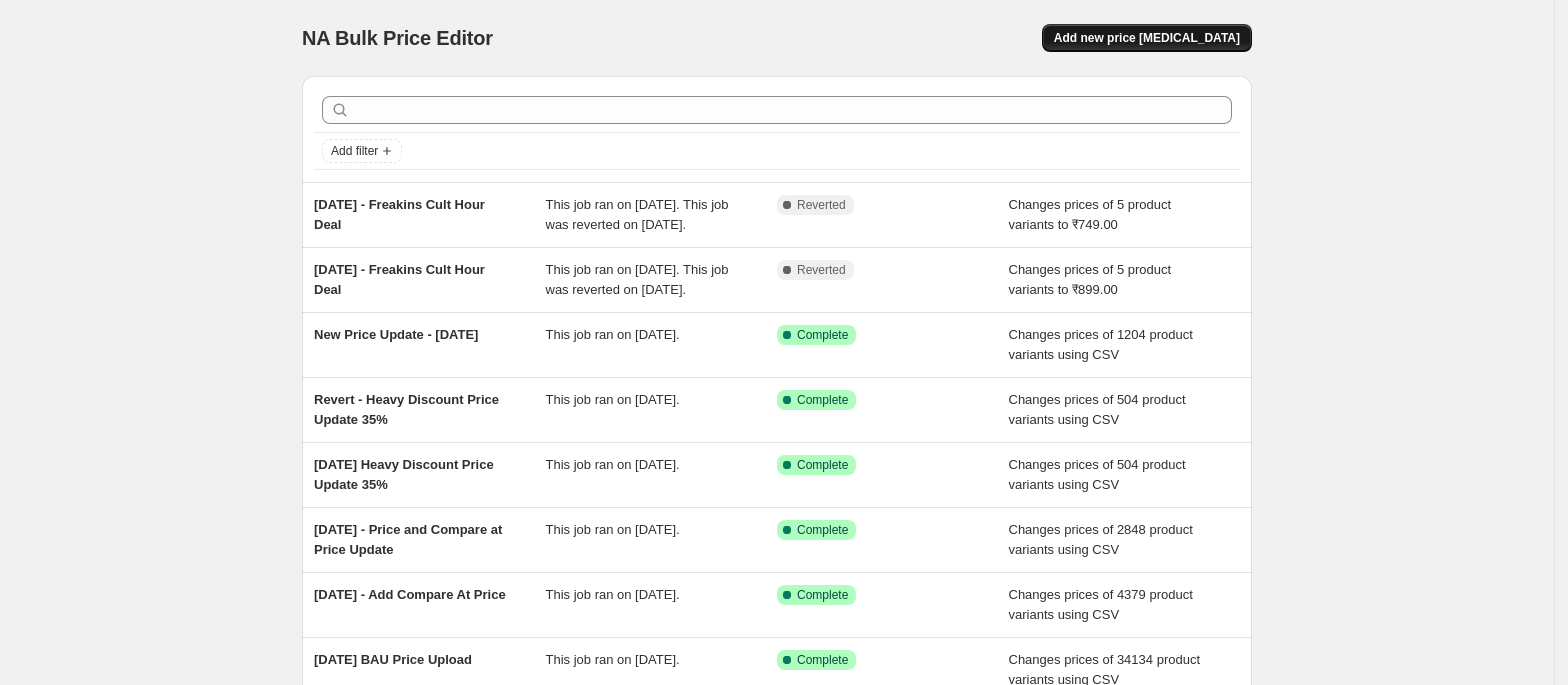 click on "Add new price [MEDICAL_DATA]" at bounding box center [1147, 38] 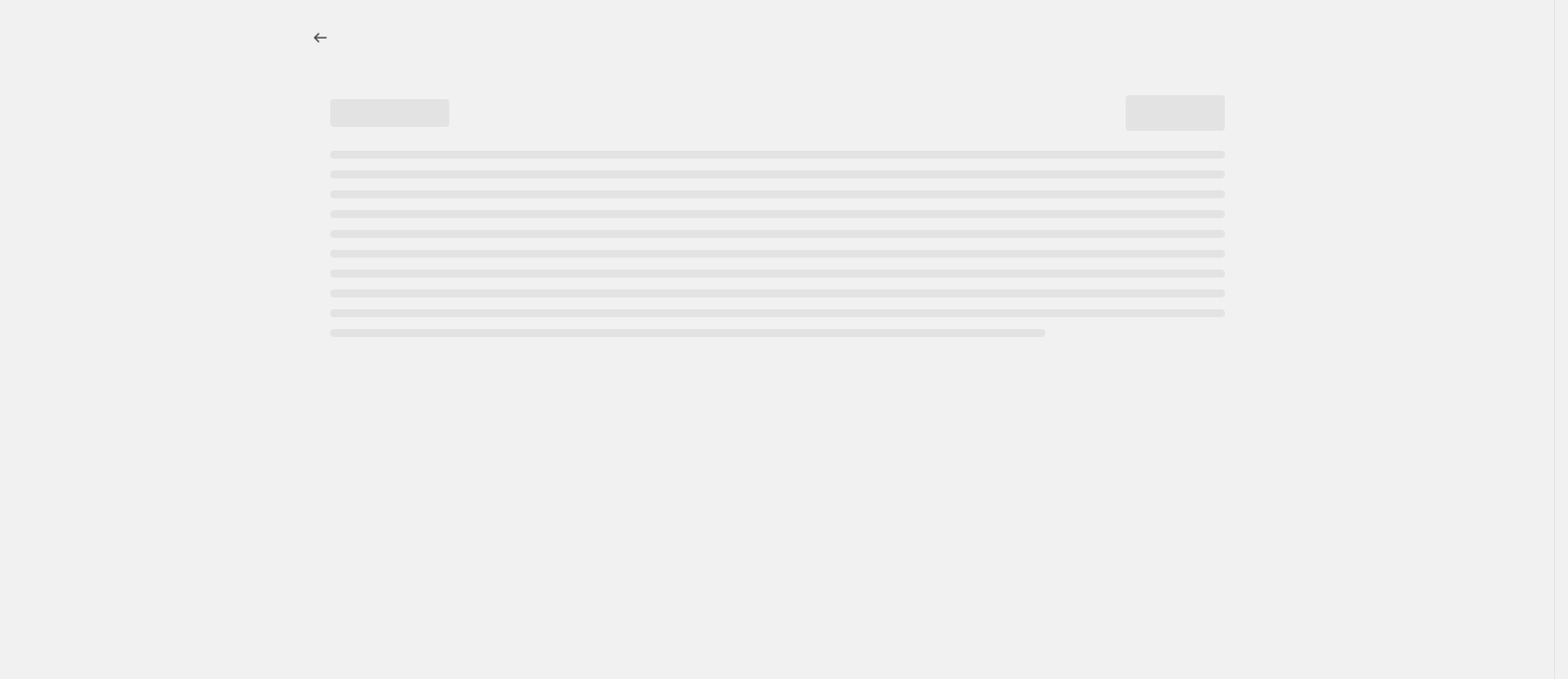 select on "percentage" 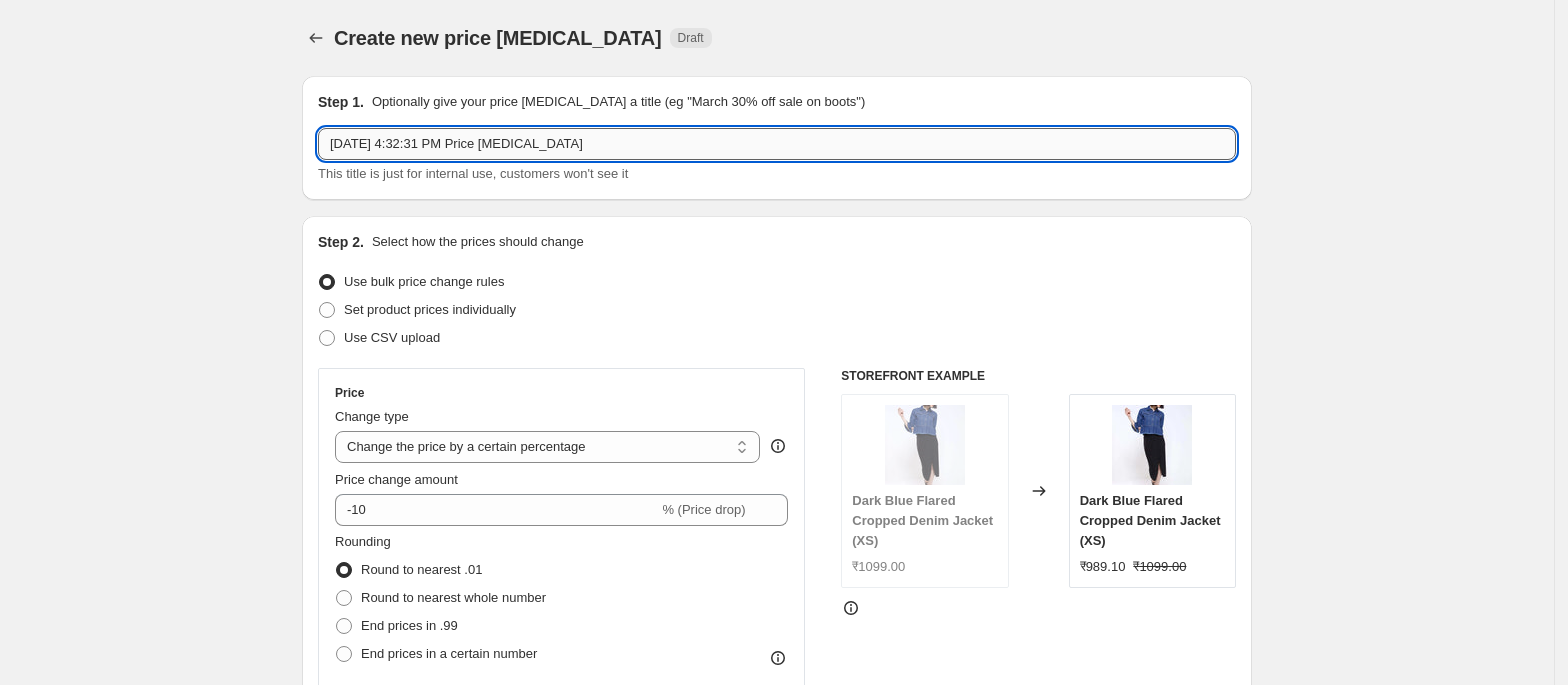 click on "[DATE] 4:32:31 PM Price [MEDICAL_DATA]" at bounding box center [777, 144] 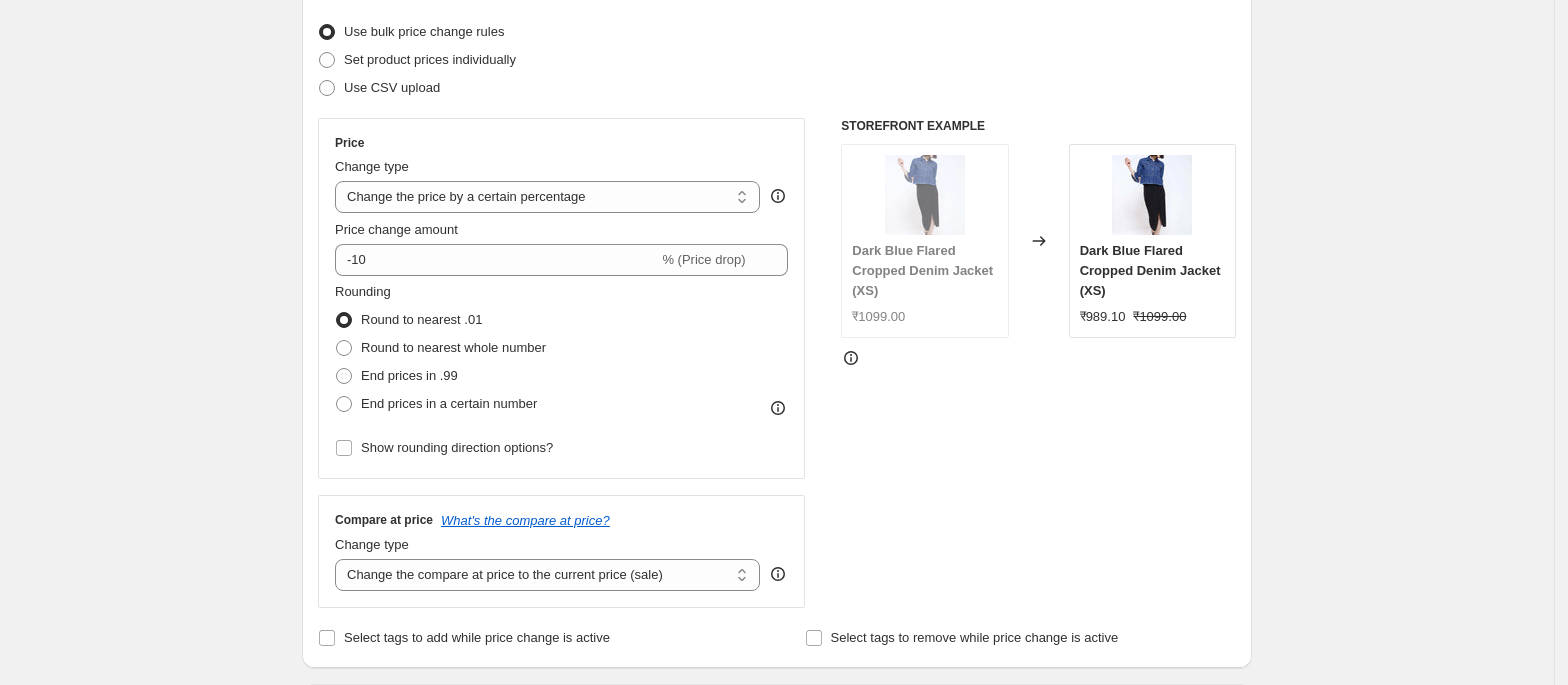 scroll, scrollTop: 262, scrollLeft: 0, axis: vertical 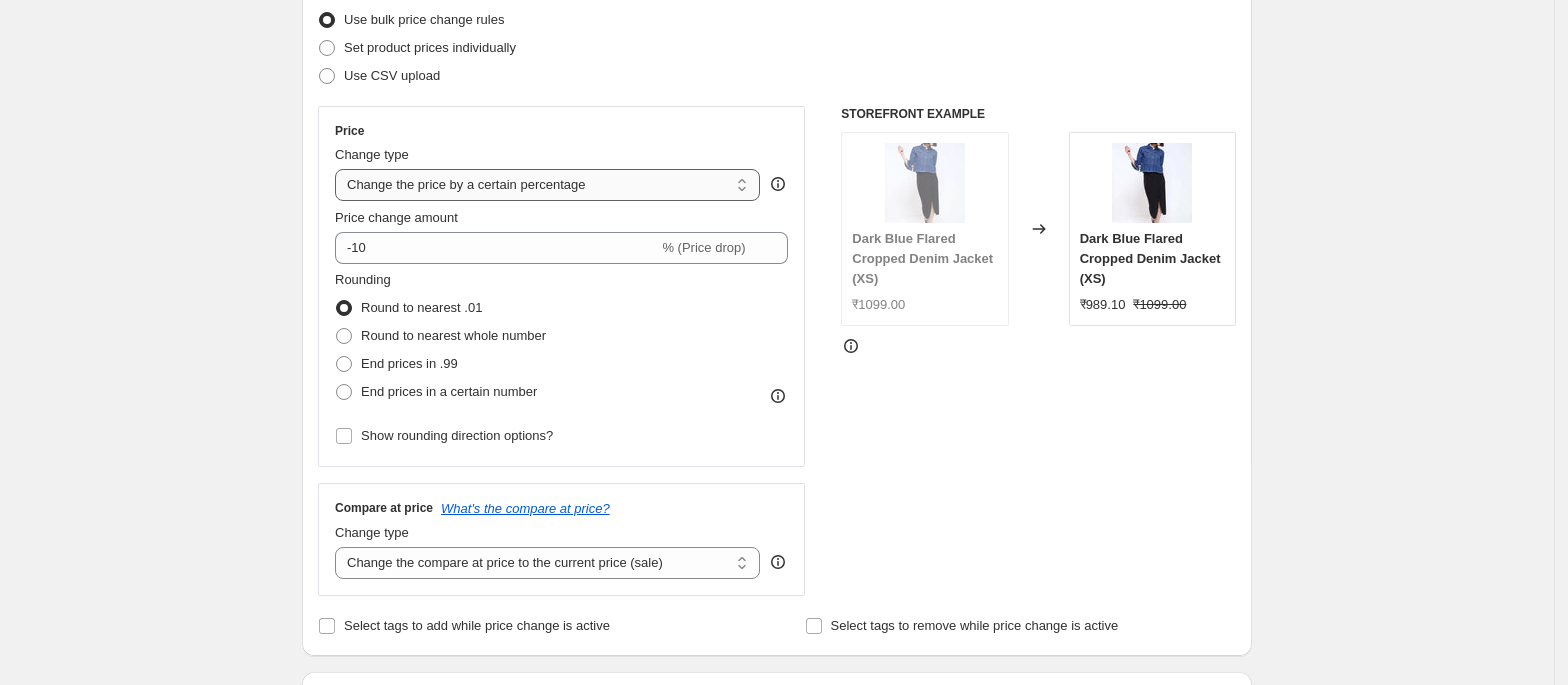 type on "1499 Sale" 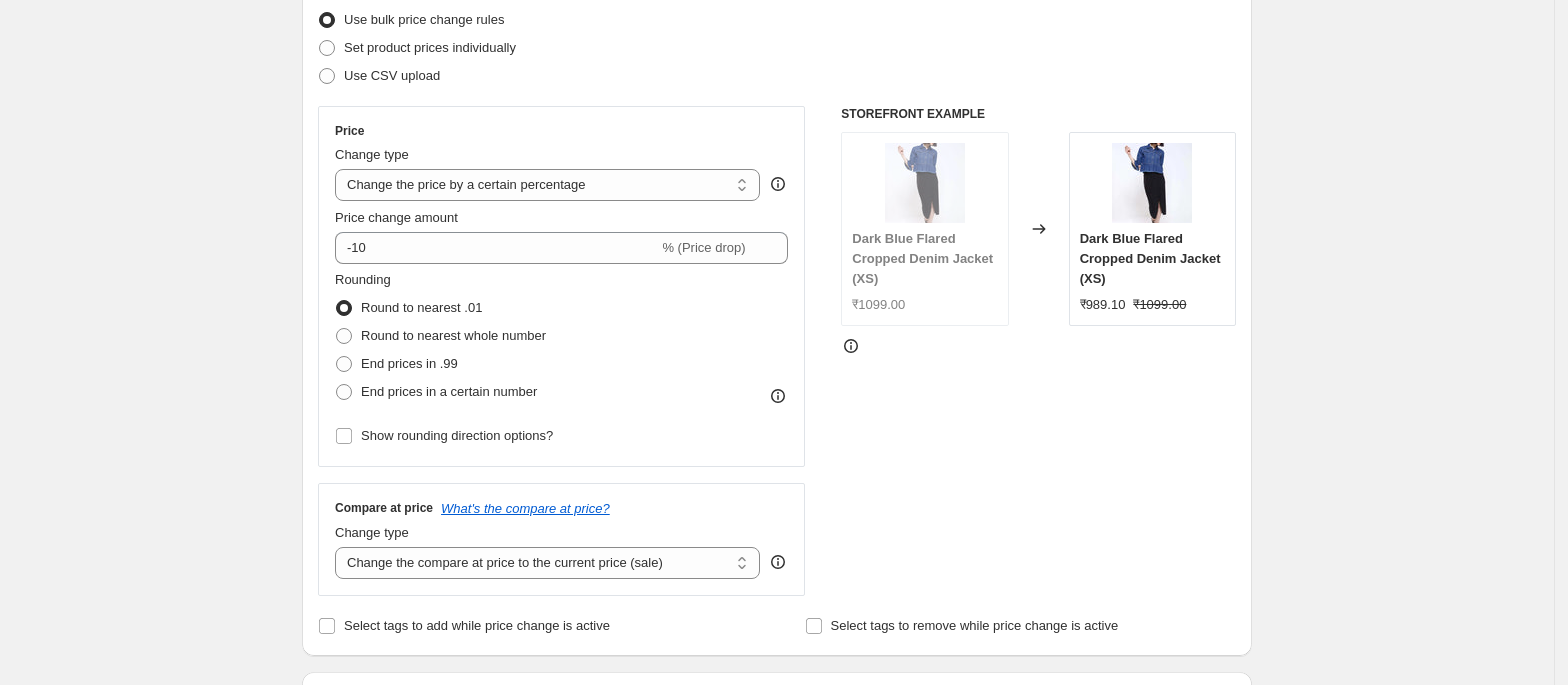type on "80.00" 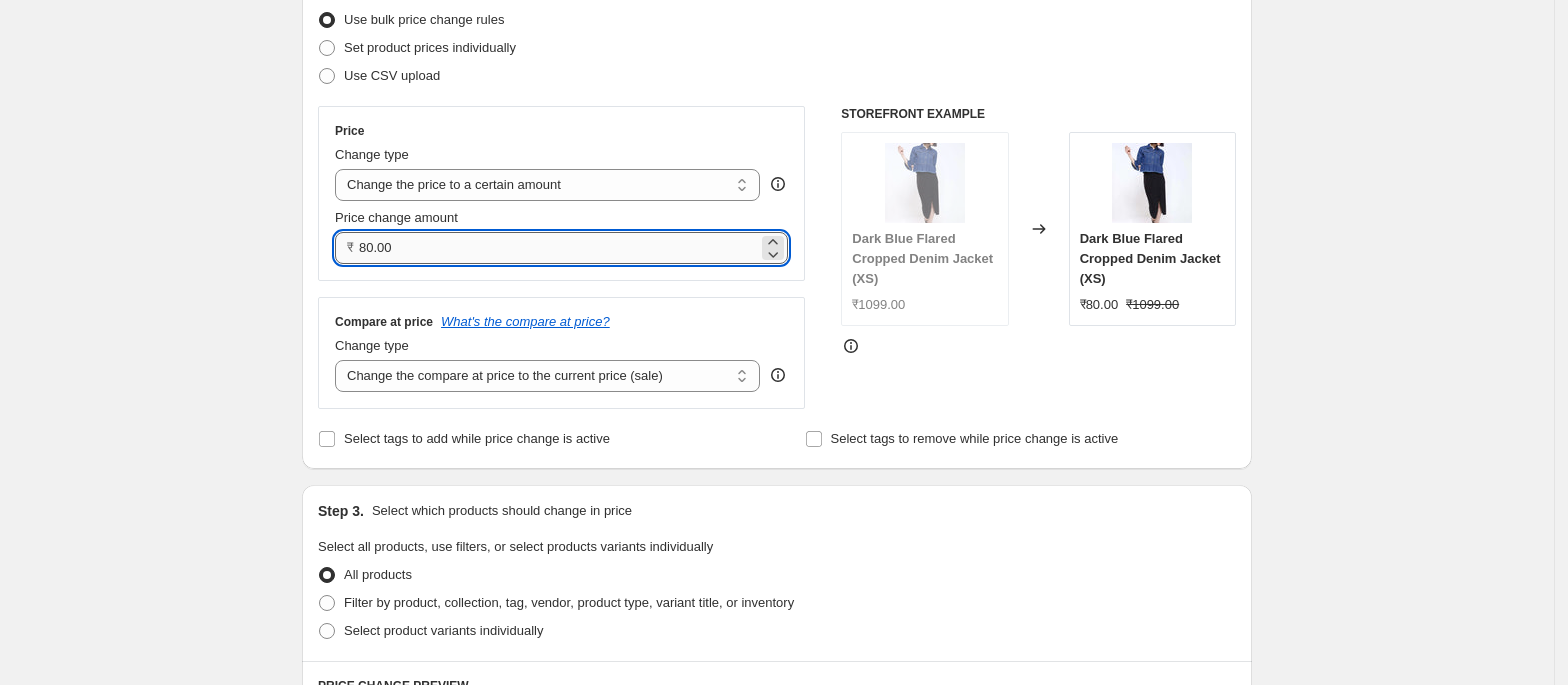 click on "80.00" at bounding box center [558, 248] 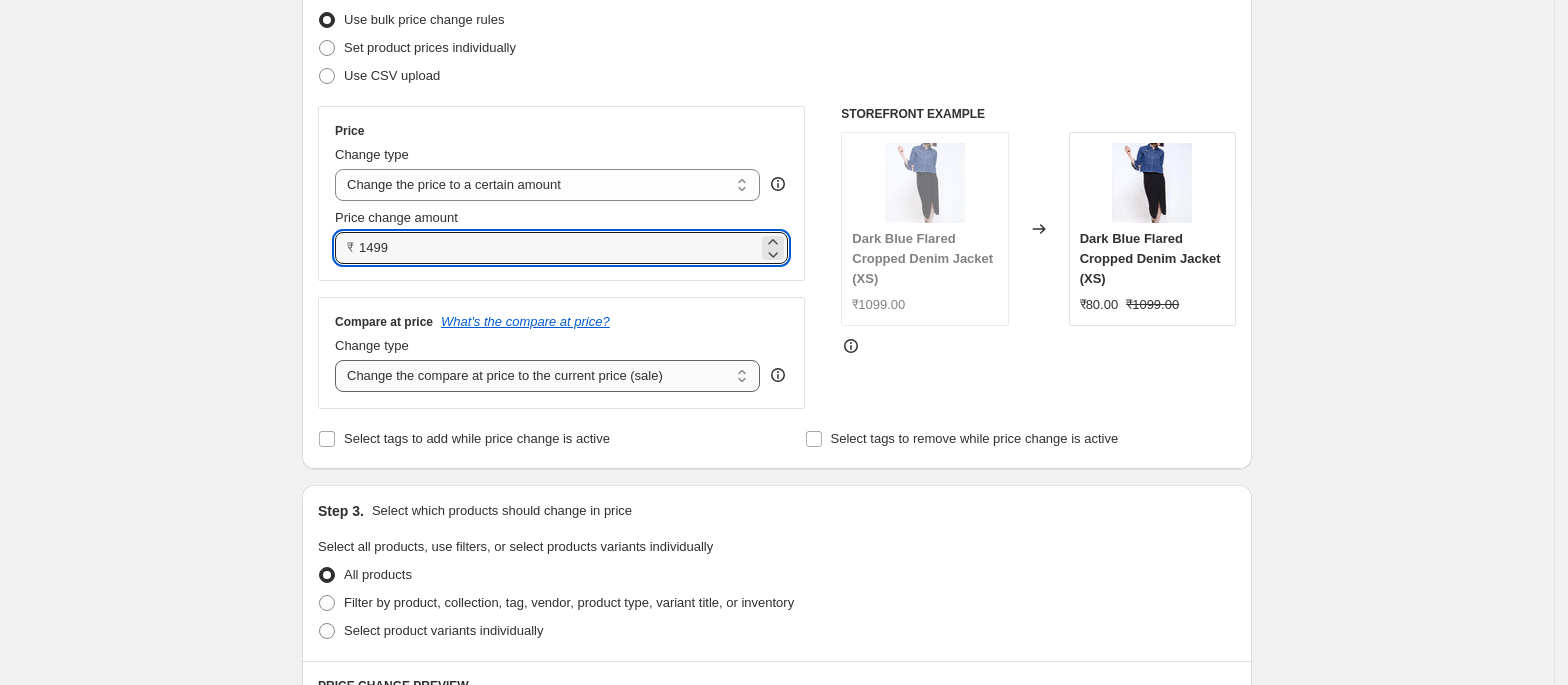 type on "1499.00" 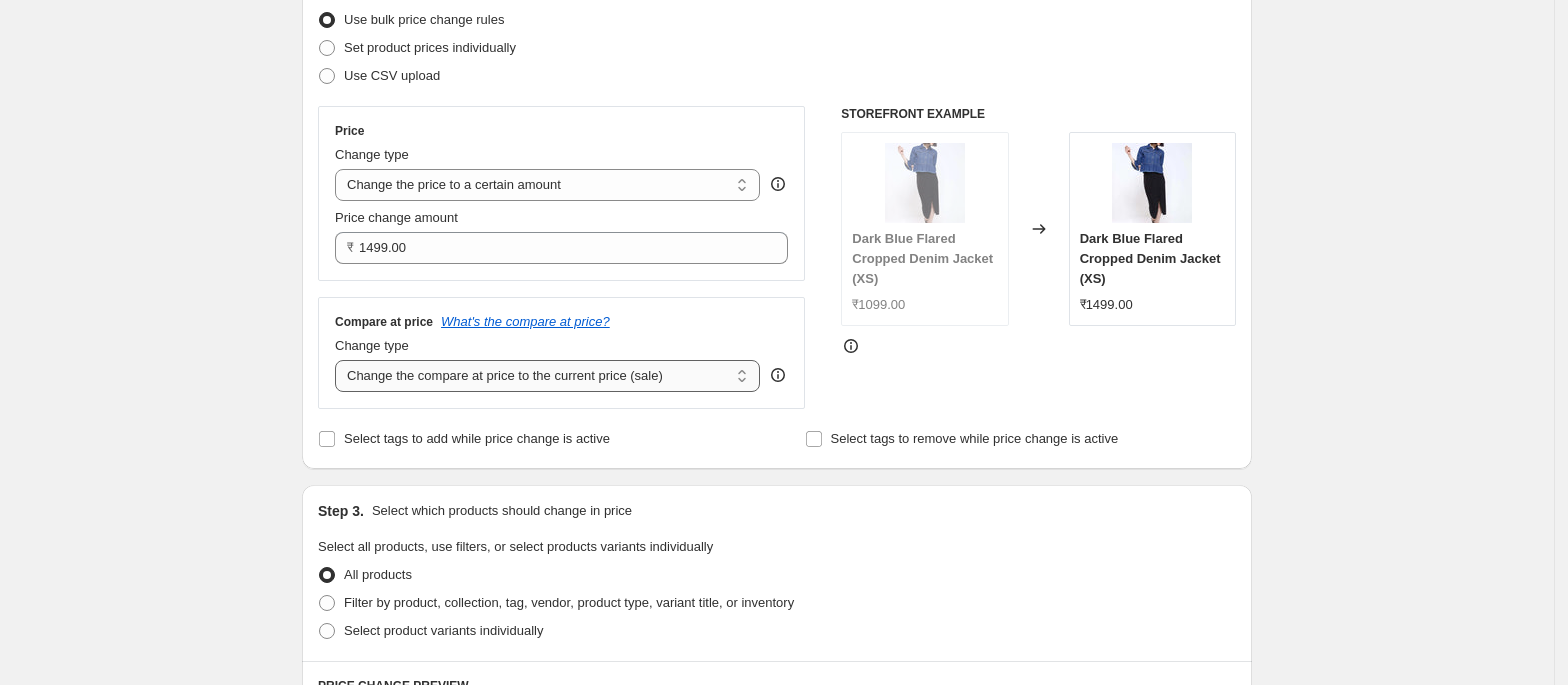 click on "Change the compare at price to the current price (sale) Change the compare at price to a certain amount Change the compare at price by a certain amount Change the compare at price by a certain percentage Change the compare at price by a certain amount relative to the actual price Change the compare at price by a certain percentage relative to the actual price Don't change the compare at price Remove the compare at price" at bounding box center [547, 376] 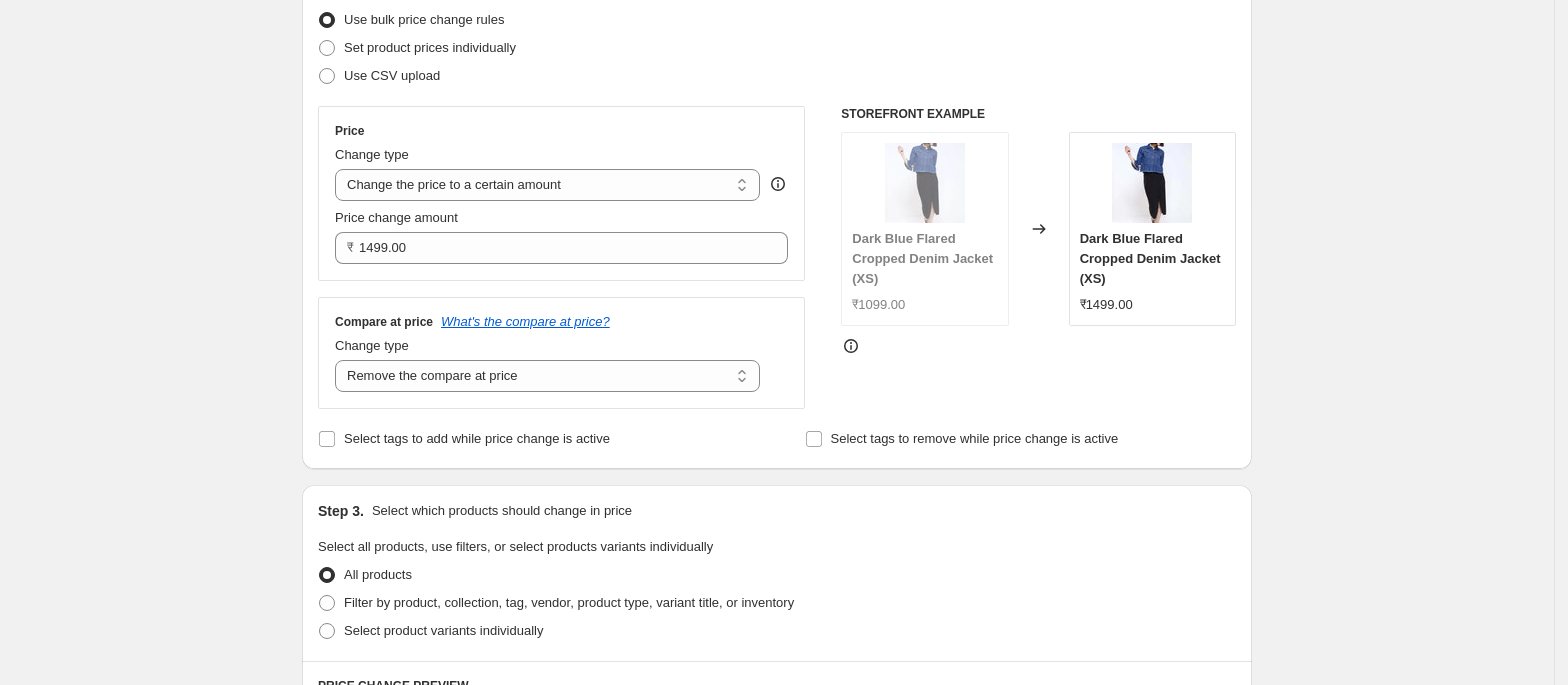click on "Price Change type Change the price to a certain amount Change the price by a certain amount Change the price by a certain percentage Change the price to the current compare at price (price before sale) Change the price by a certain amount relative to the compare at price Change the price by a certain percentage relative to the compare at price Don't change the price Change the price by a certain percentage relative to the cost per item Change price to certain cost margin Change the price to a certain amount Price change amount ₹ 1499.00 Compare at price What's the compare at price? Change type Change the compare at price to the current price (sale) Change the compare at price to a certain amount Change the compare at price by a certain amount Change the compare at price by a certain percentage Change the compare at price by a certain amount relative to the actual price Change the compare at price by a certain percentage relative to the actual price Don't change the compare at price STOREFRONT EXAMPLE" at bounding box center (777, 257) 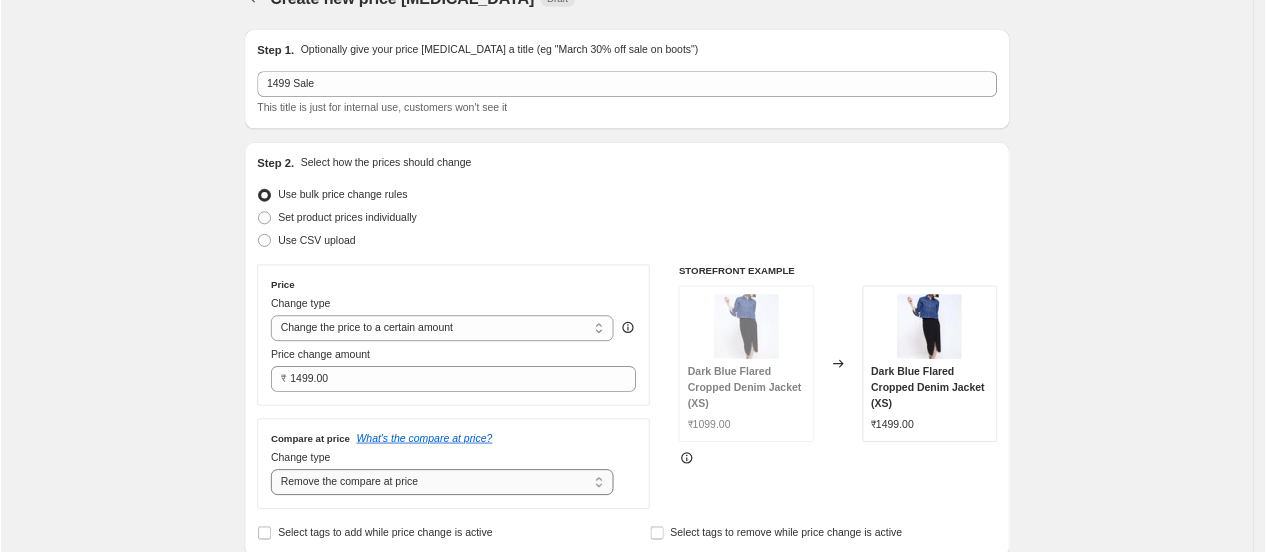 scroll, scrollTop: 0, scrollLeft: 0, axis: both 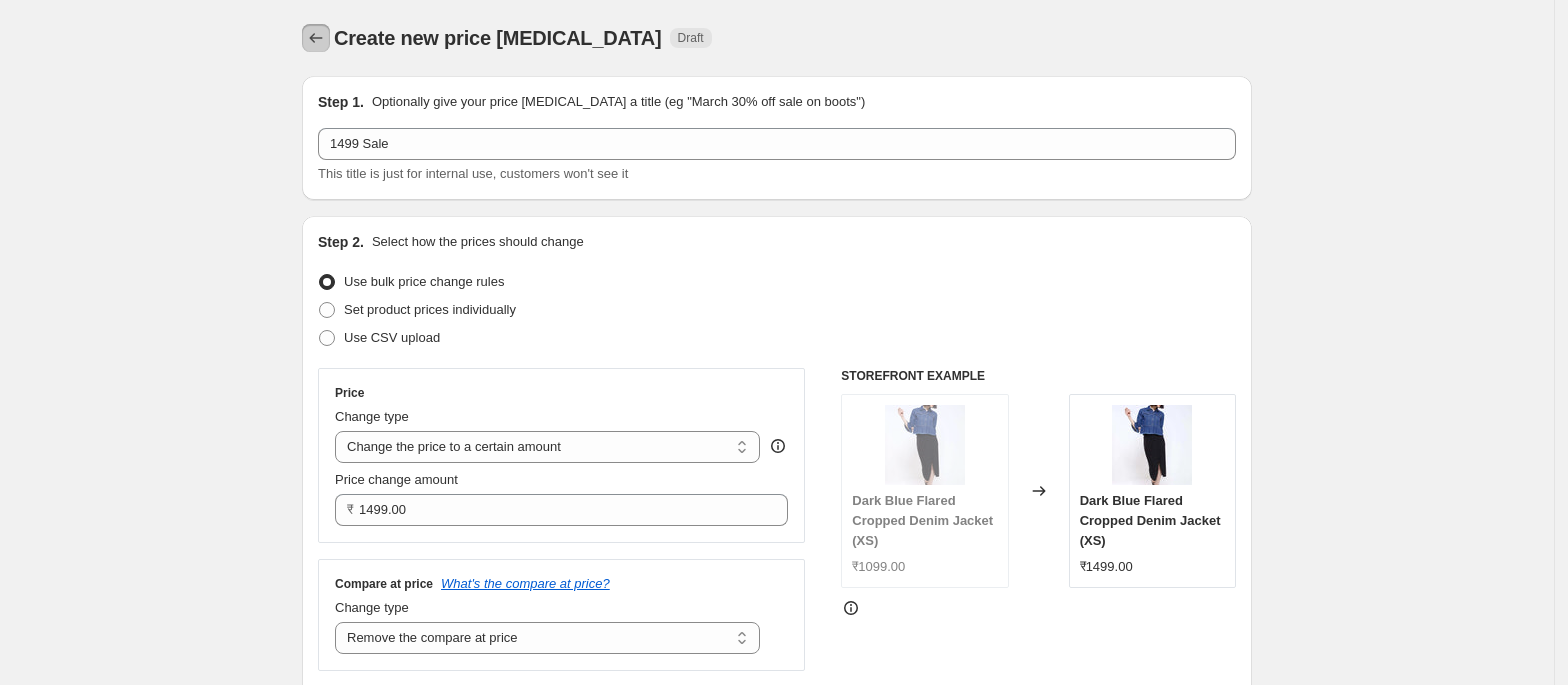 click 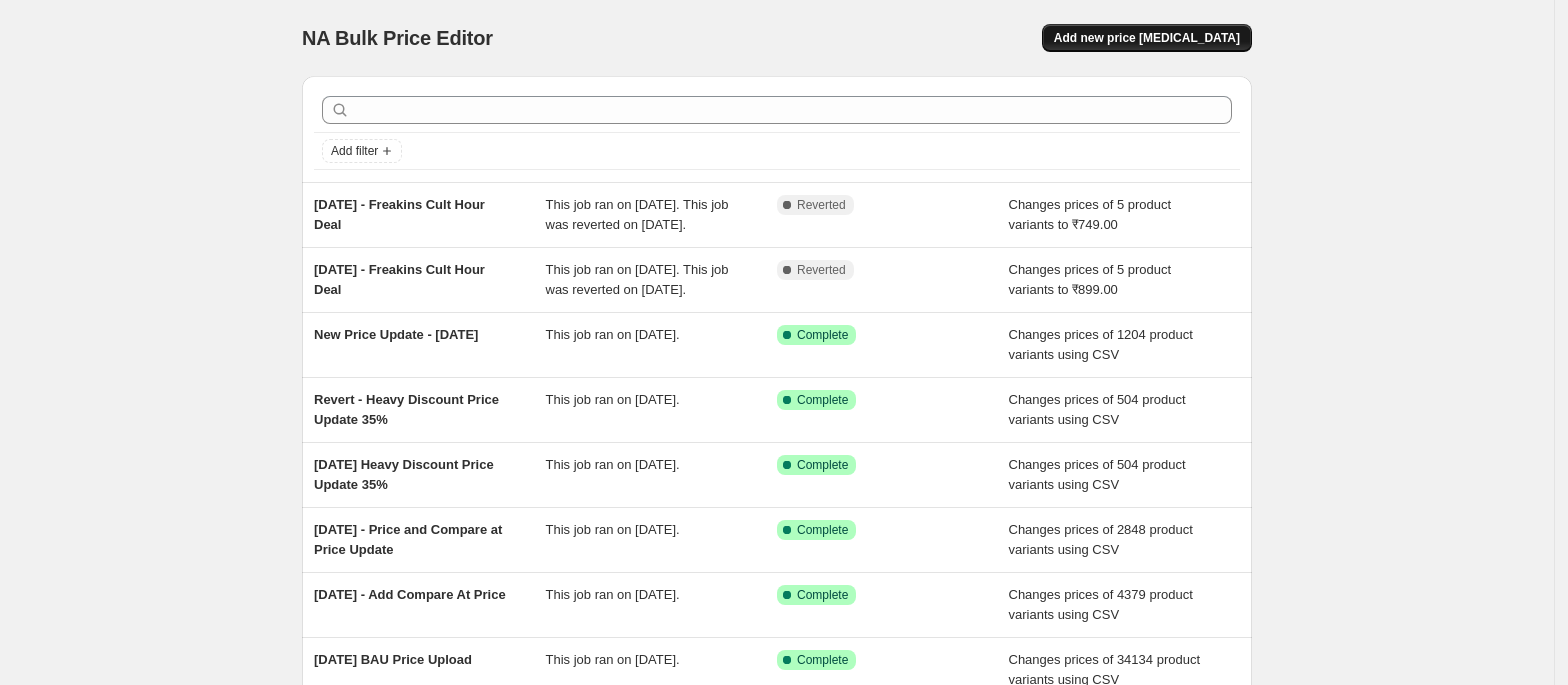 click on "Add new price [MEDICAL_DATA]" at bounding box center [1147, 38] 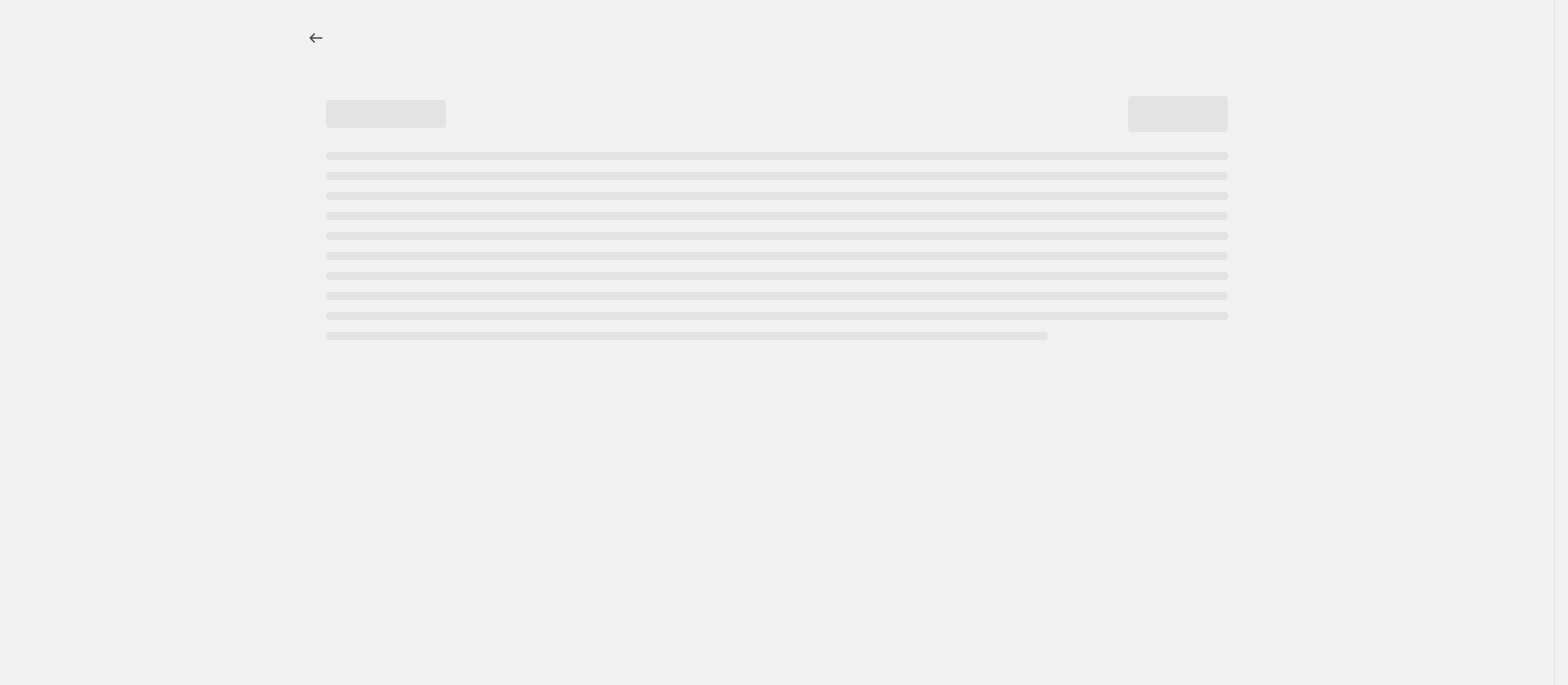 select on "percentage" 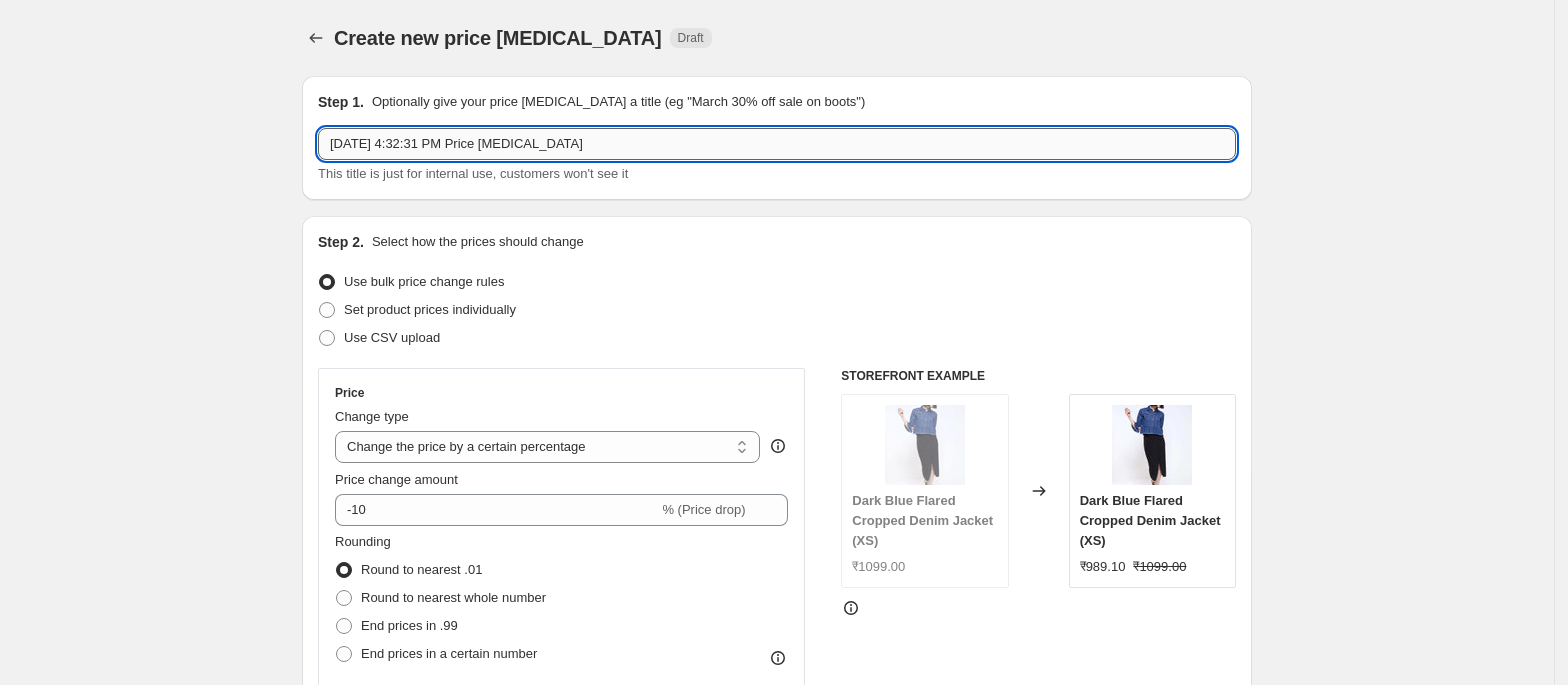 click on "[DATE] 4:32:31 PM Price [MEDICAL_DATA]" at bounding box center [777, 144] 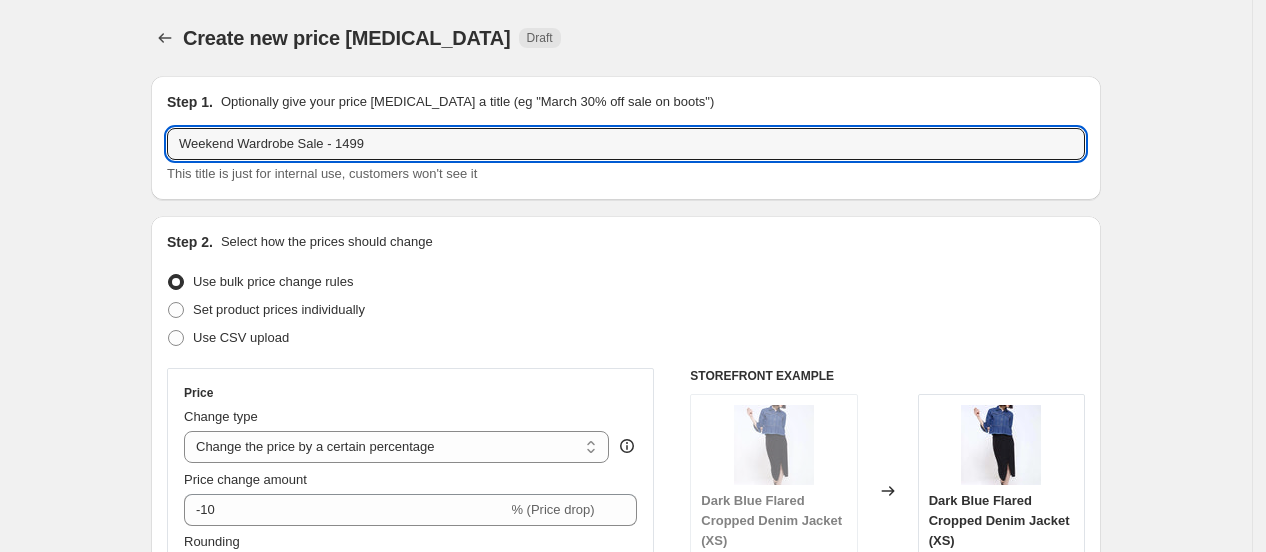 type on "Weekend Wardrobe Sale - 1499" 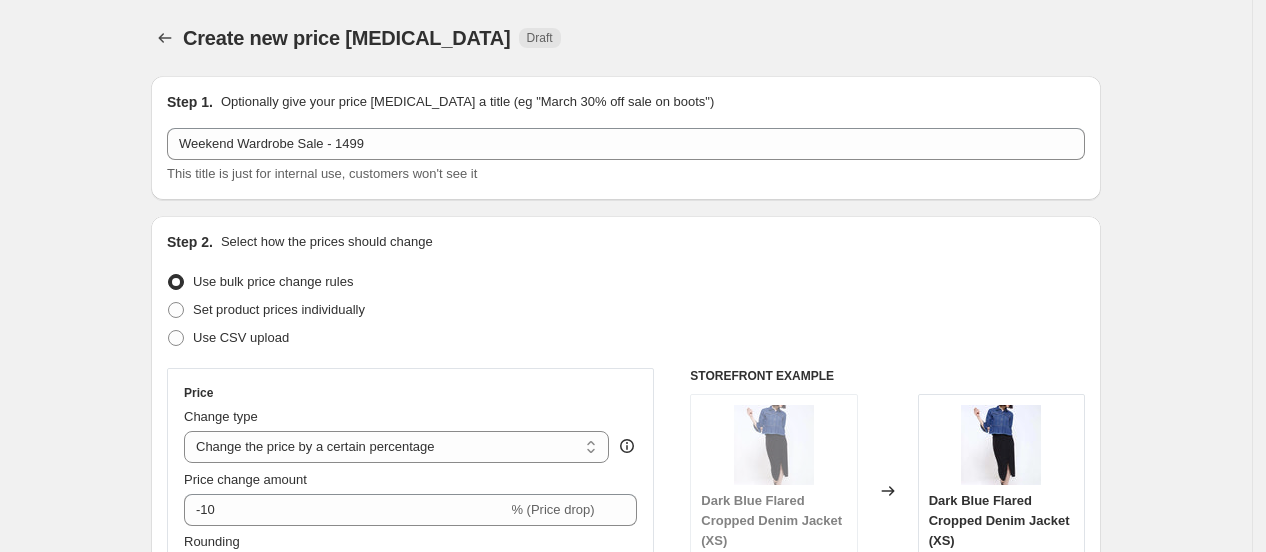 click on "Set product prices individually" at bounding box center (626, 310) 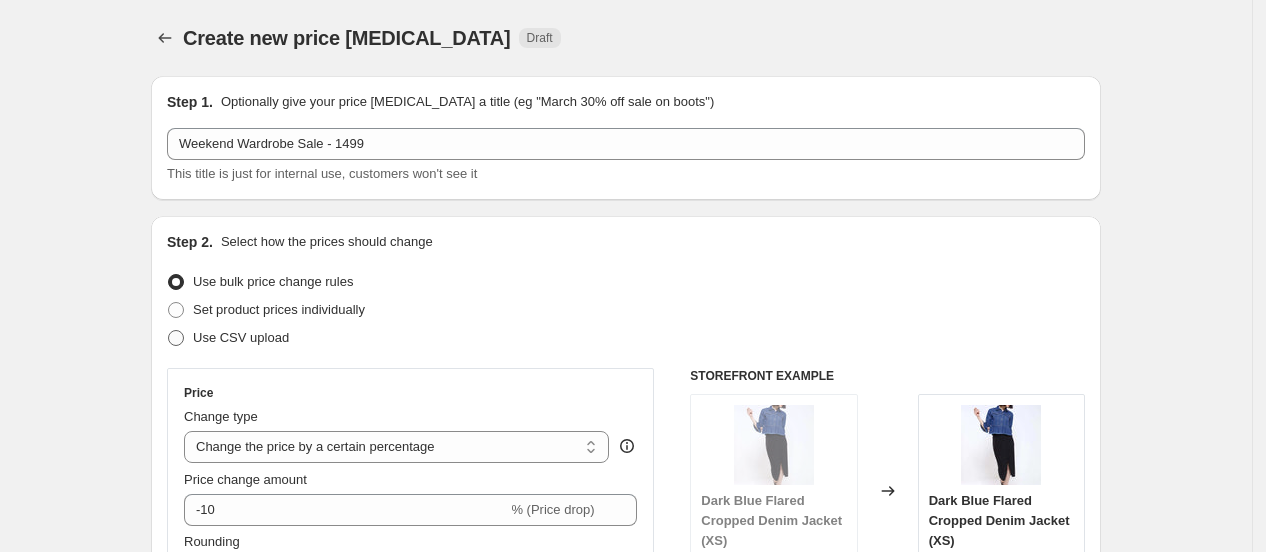click on "Use CSV upload" at bounding box center (241, 337) 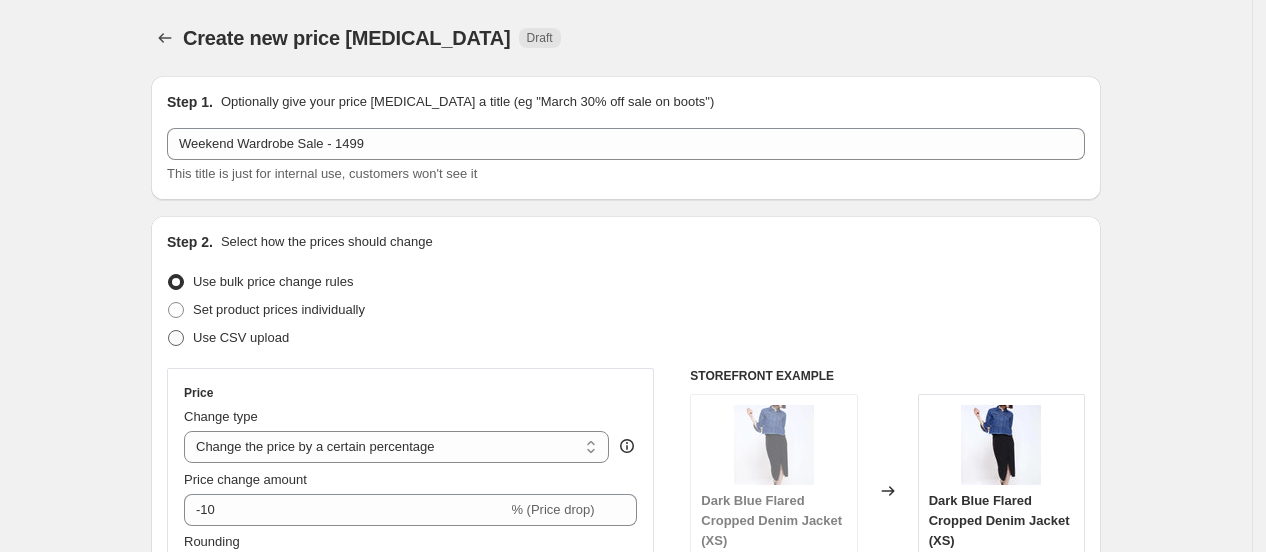 radio on "true" 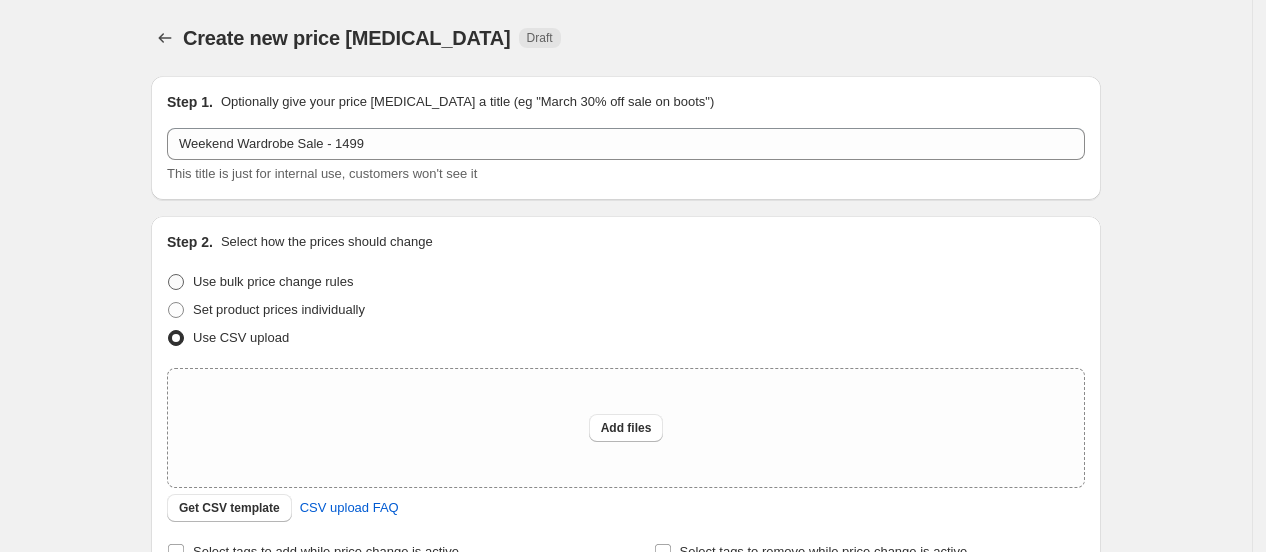click on "Use bulk price change rules" at bounding box center [273, 281] 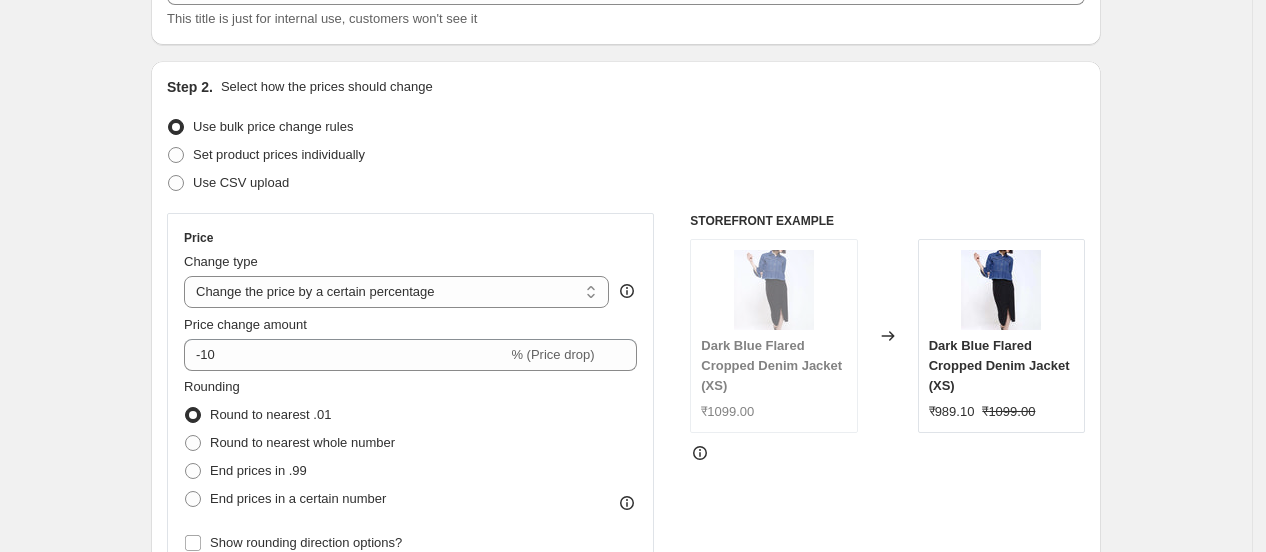 scroll, scrollTop: 218, scrollLeft: 0, axis: vertical 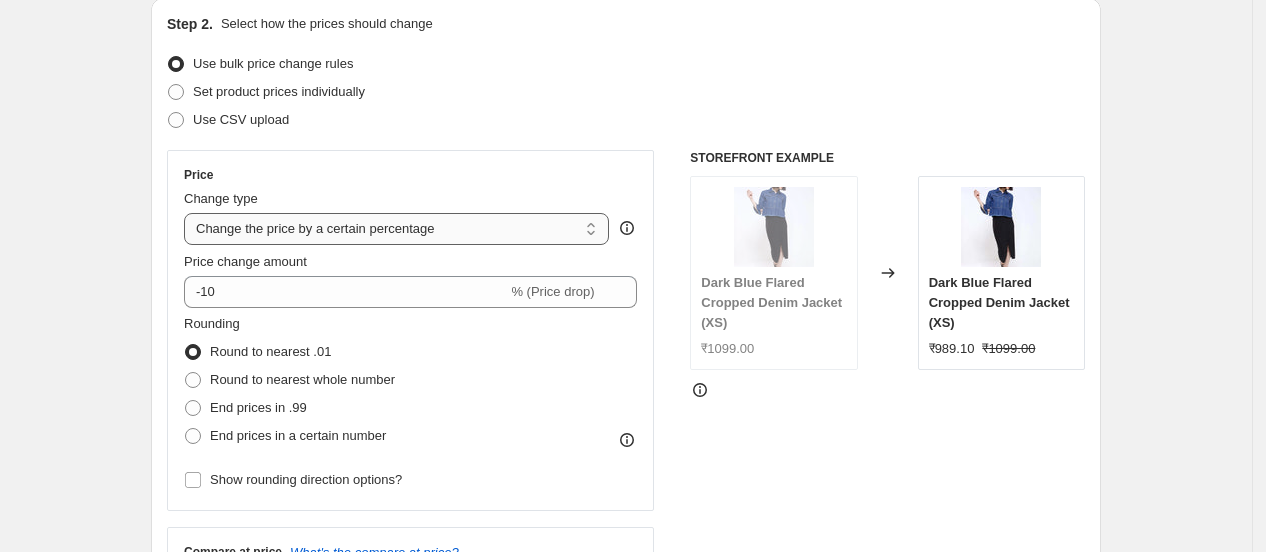 click on "Change the price to a certain amount Change the price by a certain amount Change the price by a certain percentage Change the price to the current compare at price (price before sale) Change the price by a certain amount relative to the compare at price Change the price by a certain percentage relative to the compare at price Don't change the price Change the price by a certain percentage relative to the cost per item Change price to certain cost margin" at bounding box center [396, 229] 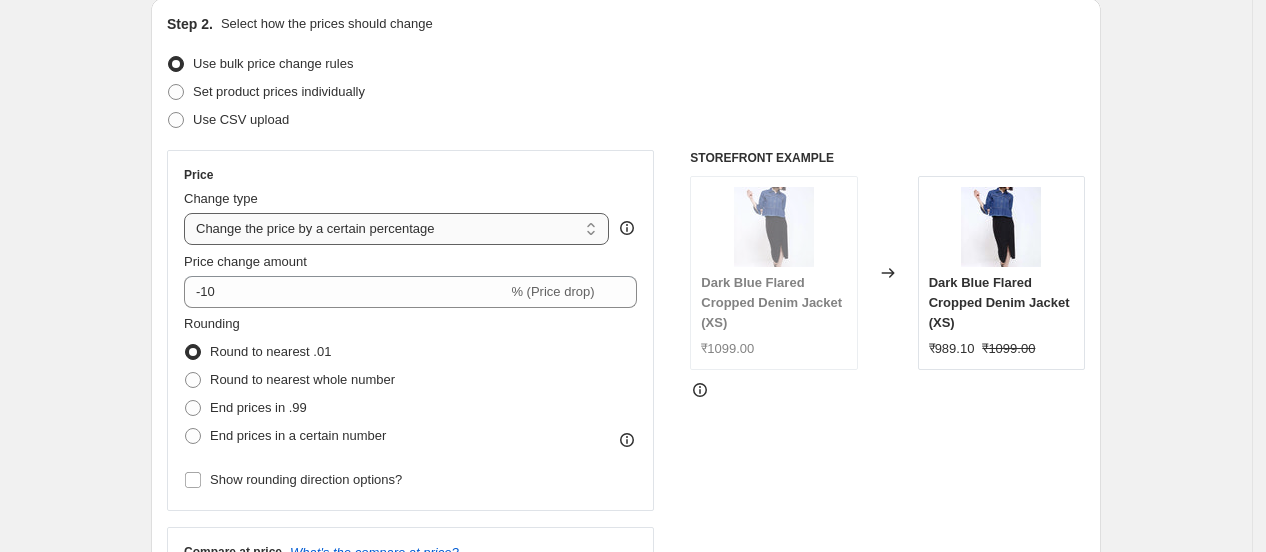 select on "to" 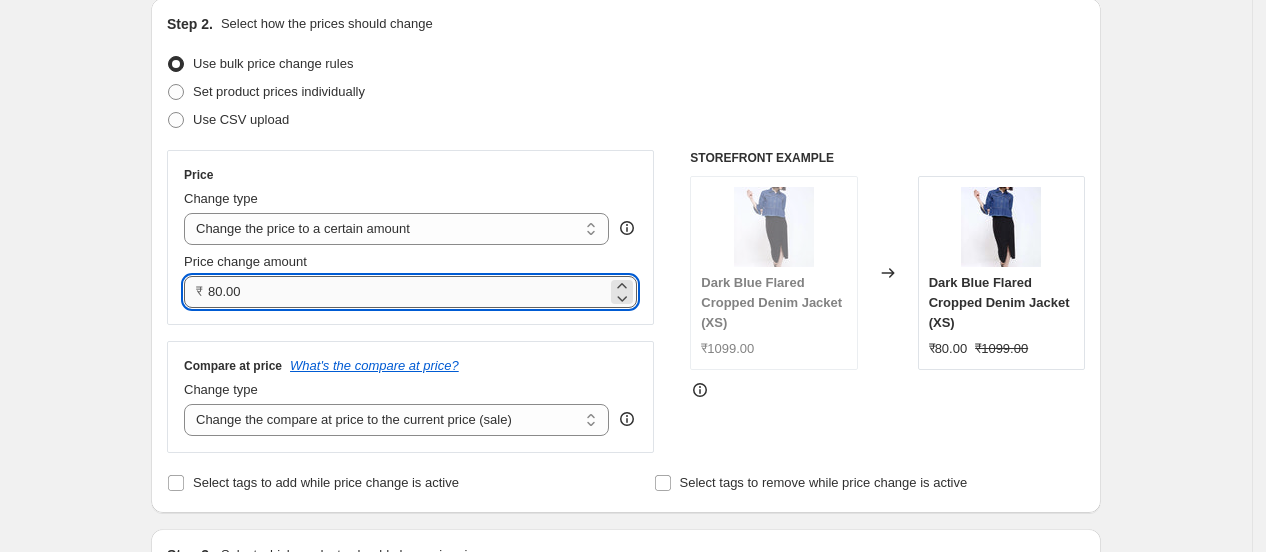 click on "80.00" at bounding box center (407, 292) 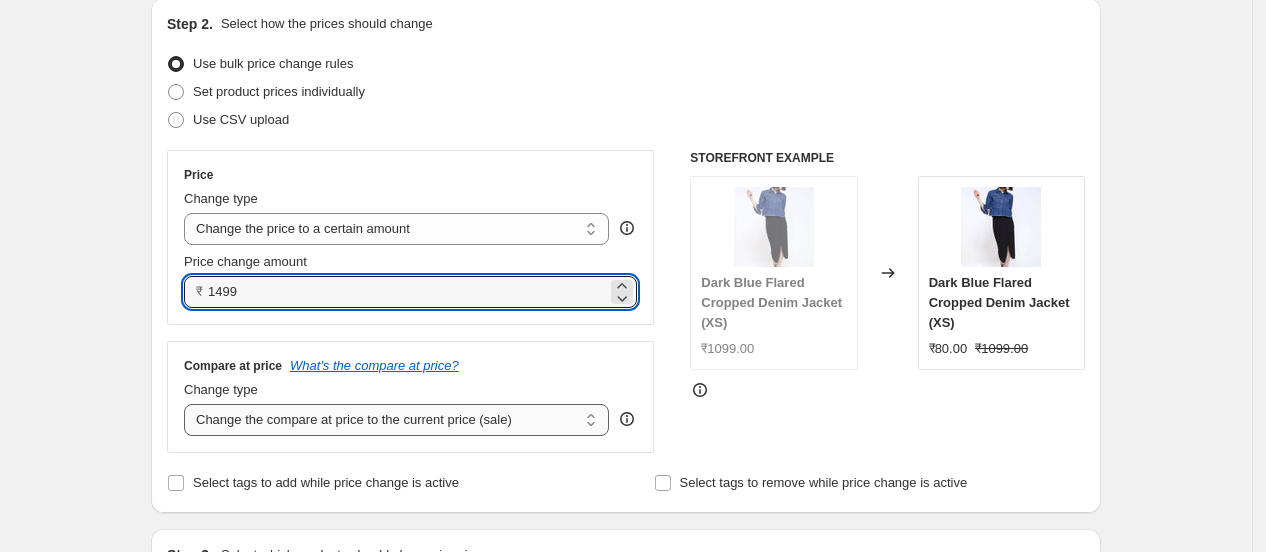 type on "1499.00" 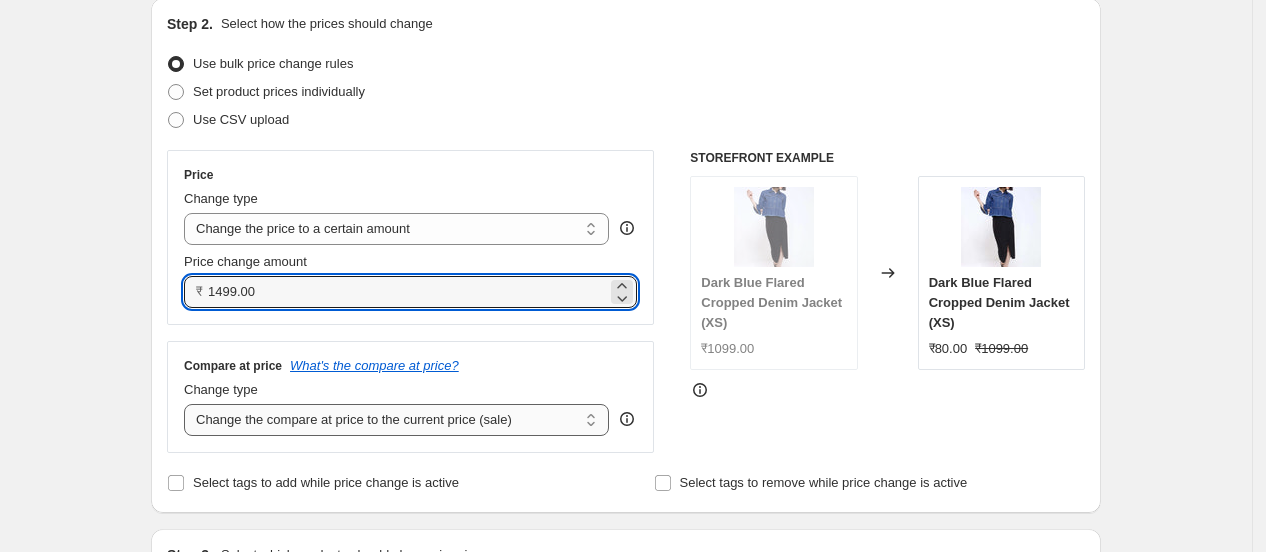 click on "Change the compare at price to the current price (sale) Change the compare at price to a certain amount Change the compare at price by a certain amount Change the compare at price by a certain percentage Change the compare at price by a certain amount relative to the actual price Change the compare at price by a certain percentage relative to the actual price Don't change the compare at price Remove the compare at price" at bounding box center (396, 420) 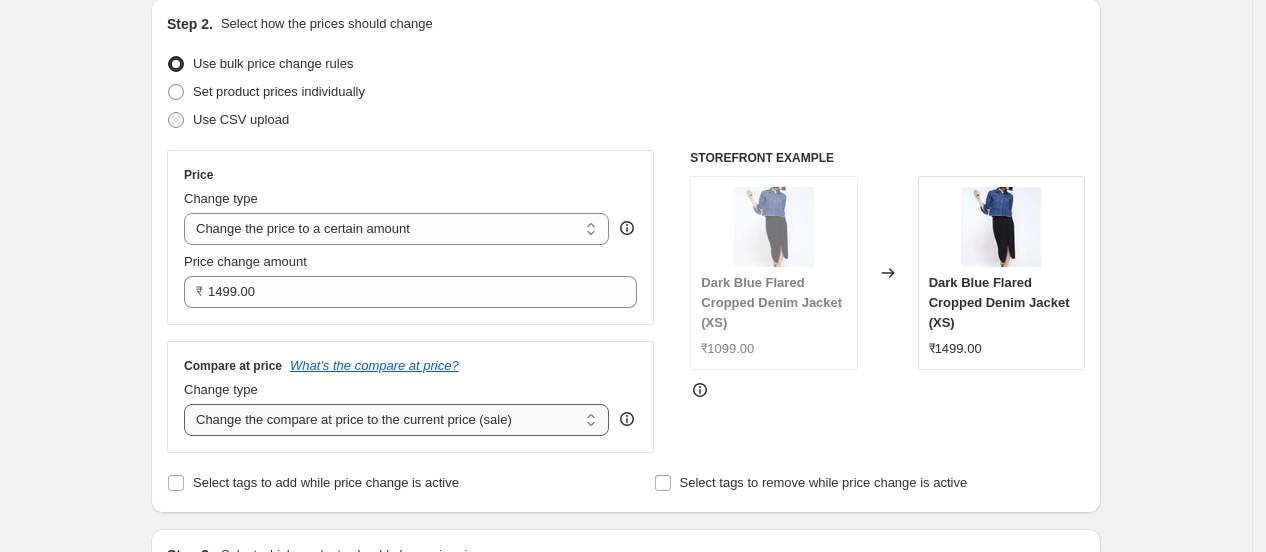 select on "remove" 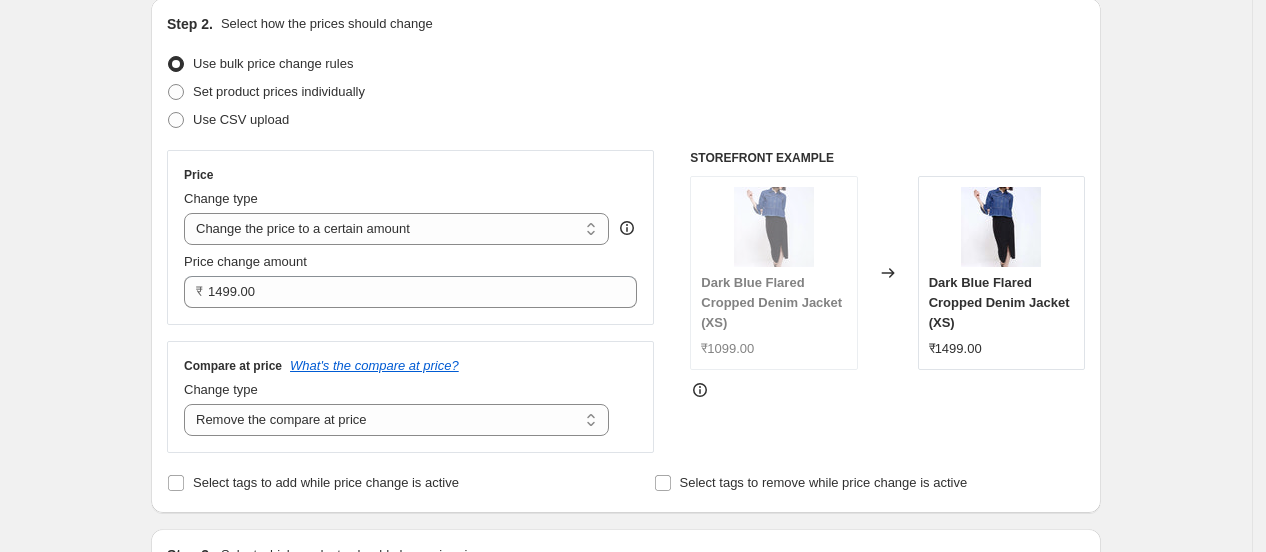 click on "Price Change type Change the price to a certain amount Change the price by a certain amount Change the price by a certain percentage Change the price to the current compare at price (price before sale) Change the price by a certain amount relative to the compare at price Change the price by a certain percentage relative to the compare at price Don't change the price Change the price by a certain percentage relative to the cost per item Change price to certain cost margin Change the price to a certain amount Price change amount ₹ 1499.00 Compare at price What's the compare at price? Change type Change the compare at price to the current price (sale) Change the compare at price to a certain amount Change the compare at price by a certain amount Change the compare at price by a certain percentage Change the compare at price by a certain amount relative to the actual price Change the compare at price by a certain percentage relative to the actual price Don't change the compare at price STOREFRONT EXAMPLE" at bounding box center (626, 301) 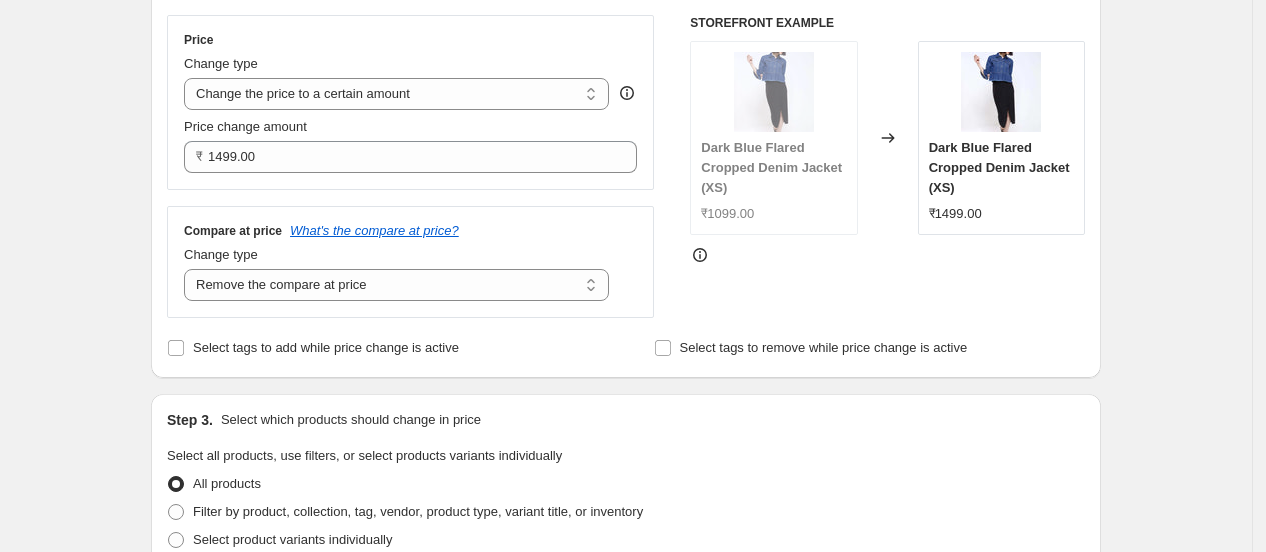 scroll, scrollTop: 388, scrollLeft: 0, axis: vertical 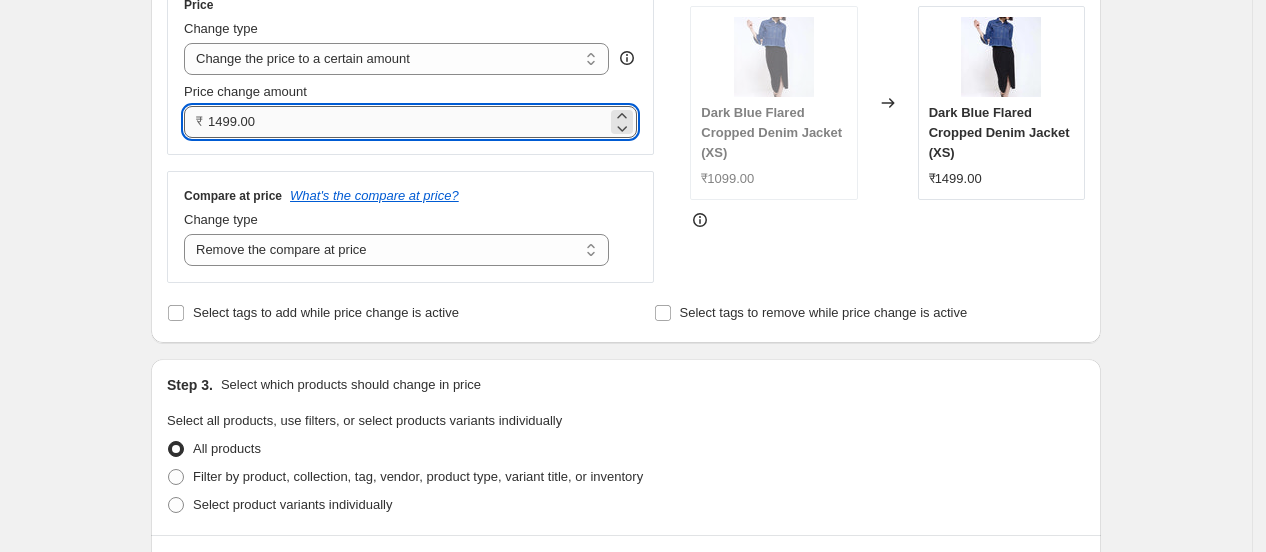 click on "1499.00" at bounding box center (407, 122) 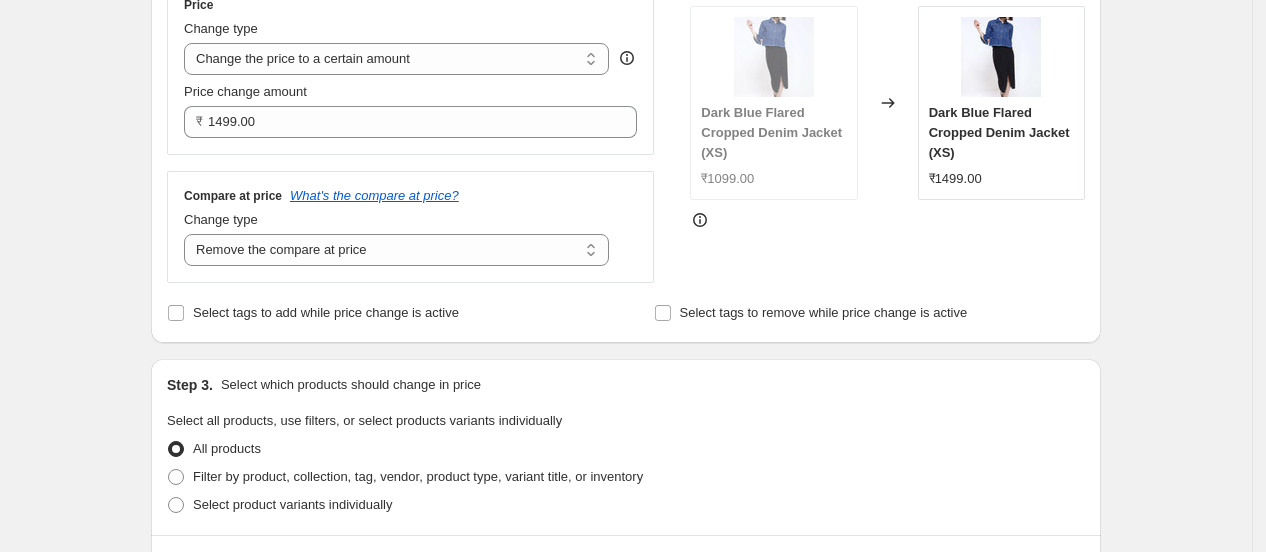click on "Price Change type Change the price to a certain amount Change the price by a certain amount Change the price by a certain percentage Change the price to the current compare at price (price before sale) Change the price by a certain amount relative to the compare at price Change the price by a certain percentage relative to the compare at price Don't change the price Change the price by a certain percentage relative to the cost per item Change price to certain cost margin Change the price to a certain amount Price change amount ₹ 1499.00 Compare at price What's the compare at price? Change type Change the compare at price to the current price (sale) Change the compare at price to a certain amount Change the compare at price by a certain amount Change the compare at price by a certain percentage Change the compare at price by a certain amount relative to the actual price Change the compare at price by a certain percentage relative to the actual price Don't change the compare at price STOREFRONT EXAMPLE" at bounding box center (626, 131) 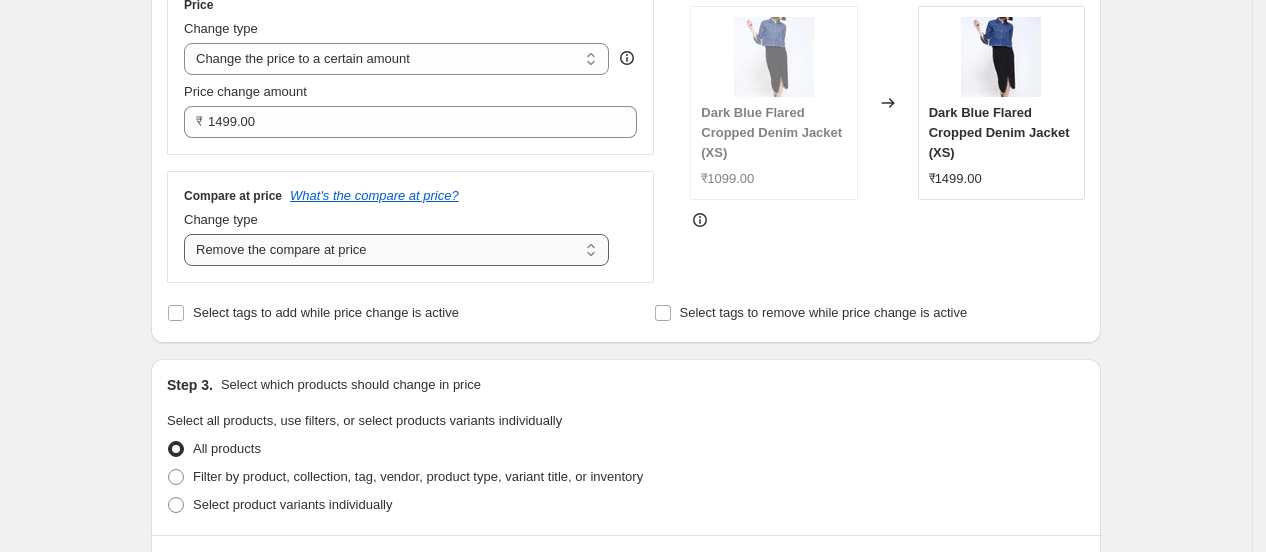 click on "Change the compare at price to the current price (sale) Change the compare at price to a certain amount Change the compare at price by a certain amount Change the compare at price by a certain percentage Change the compare at price by a certain amount relative to the actual price Change the compare at price by a certain percentage relative to the actual price Don't change the compare at price Remove the compare at price" at bounding box center (396, 250) 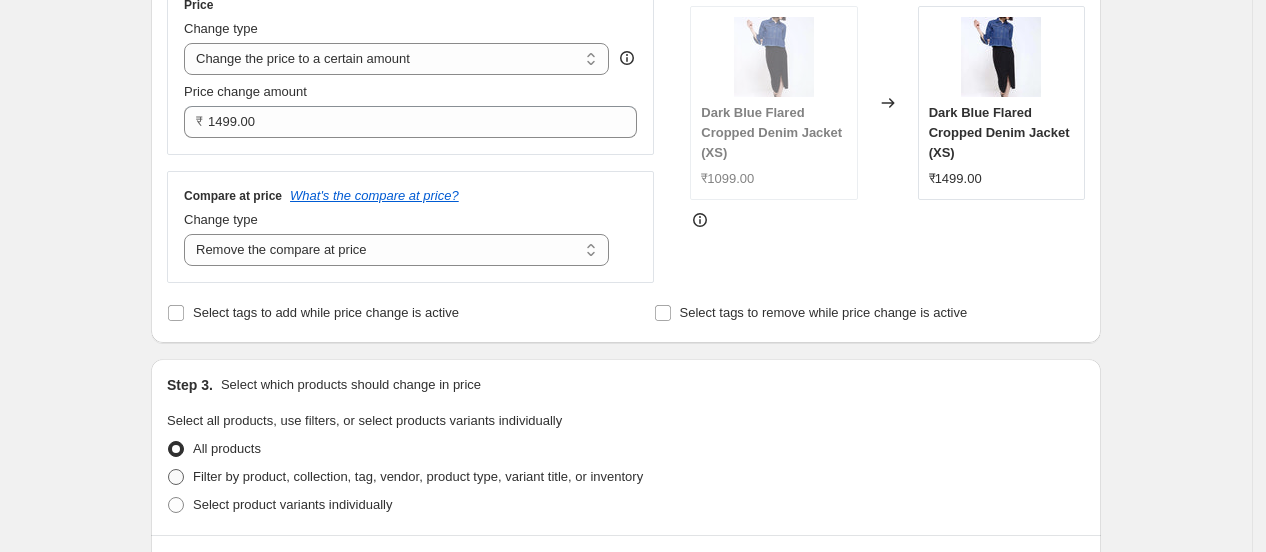 click on "Change the compare at price to the current price (sale) Change the compare at price to a certain amount Change the compare at price by a certain amount Change the compare at price by a certain percentage Change the compare at price by a certain amount relative to the actual price Change the compare at price by a certain percentage relative to the actual price Don't change the compare at price Remove the compare at price" at bounding box center (396, 250) 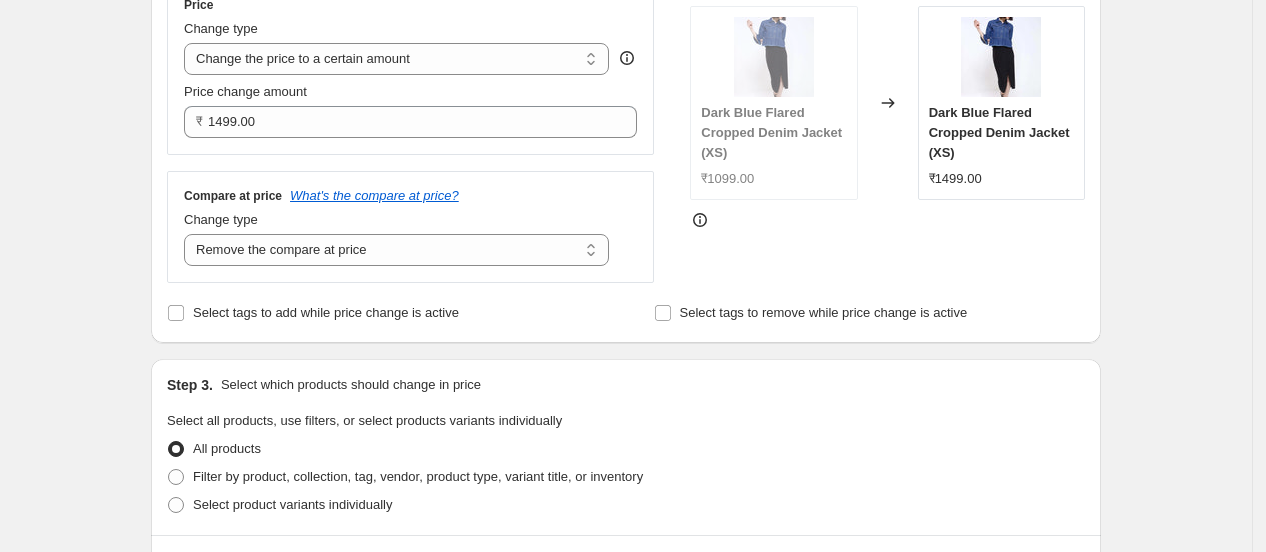 click on "Step 2. Select how the prices should change Use bulk price change rules Set product prices individually Use CSV upload Price Change type Change the price to a certain amount Change the price by a certain amount Change the price by a certain percentage Change the price to the current compare at price (price before sale) Change the price by a certain amount relative to the compare at price Change the price by a certain percentage relative to the compare at price Don't change the price Change the price by a certain percentage relative to the cost per item Change price to certain cost margin Change the price to a certain amount Price change amount ₹ 1499.00 Compare at price What's the compare at price? Change type Change the compare at price to the current price (sale) Change the compare at price to a certain amount Change the compare at price by a certain amount Change the compare at price by a certain percentage Change the compare at price by a certain amount relative to the actual price STOREFRONT EXAMPLE" at bounding box center [626, 85] 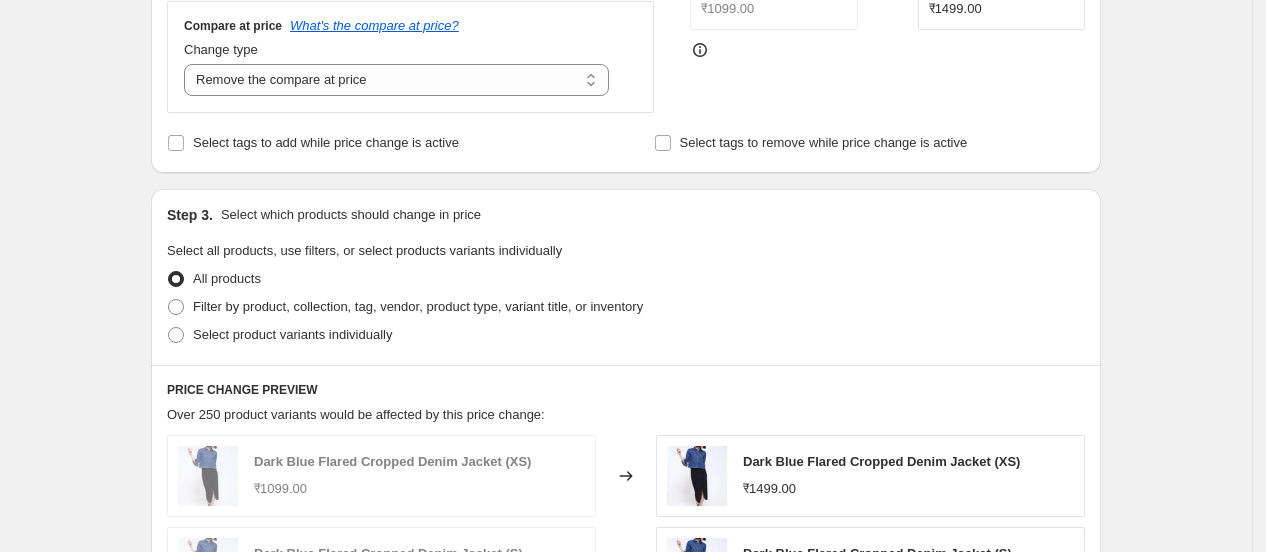 scroll, scrollTop: 588, scrollLeft: 0, axis: vertical 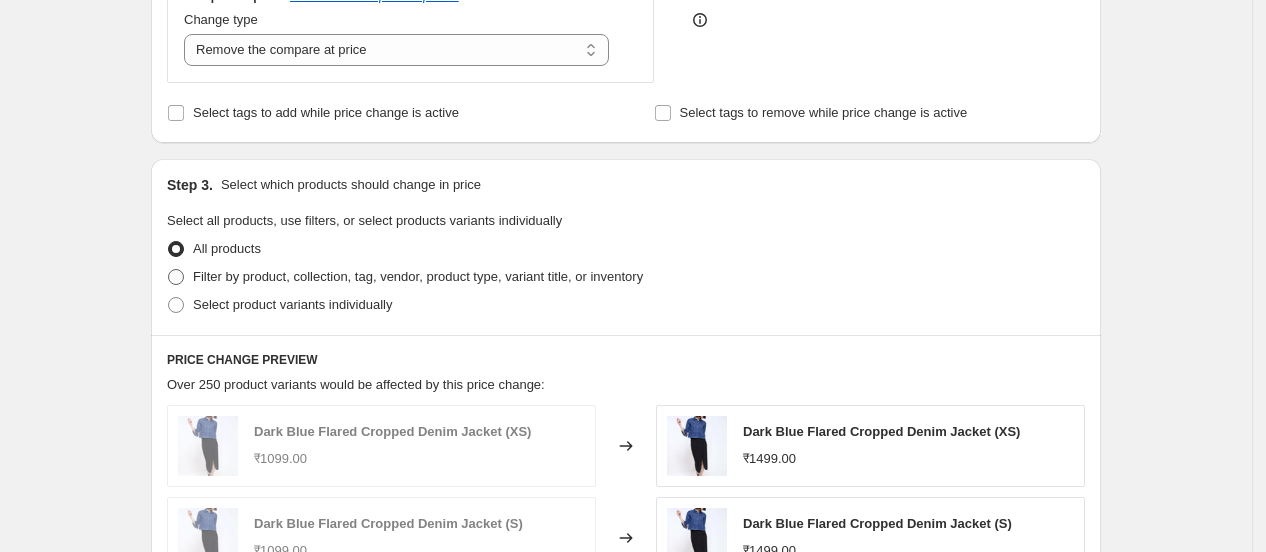 click on "Filter by product, collection, tag, vendor, product type, variant title, or inventory" at bounding box center [418, 276] 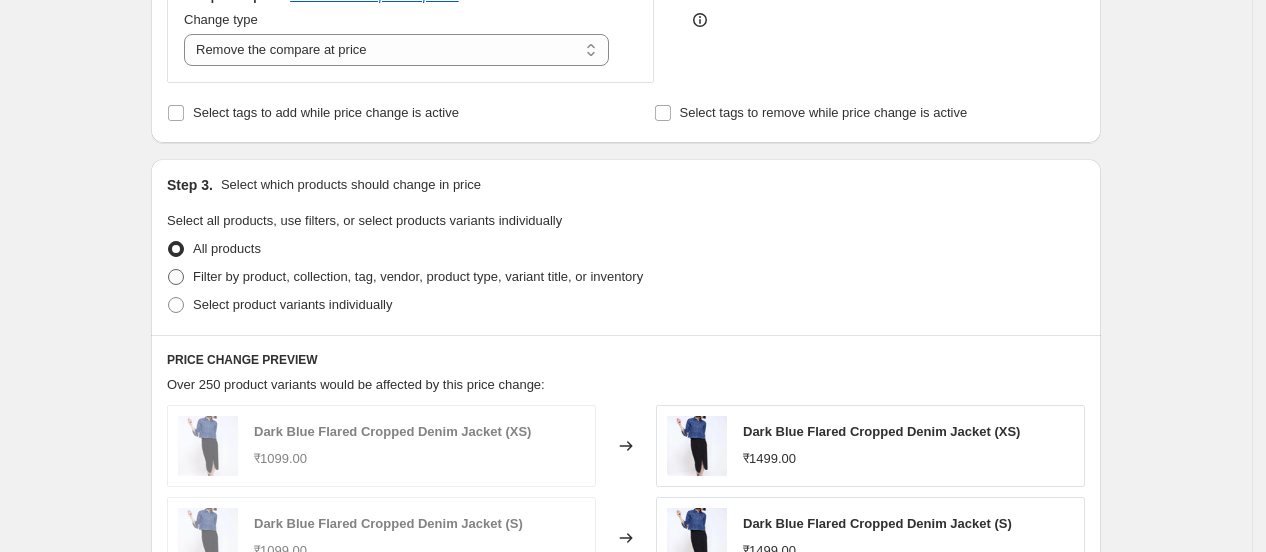 radio on "true" 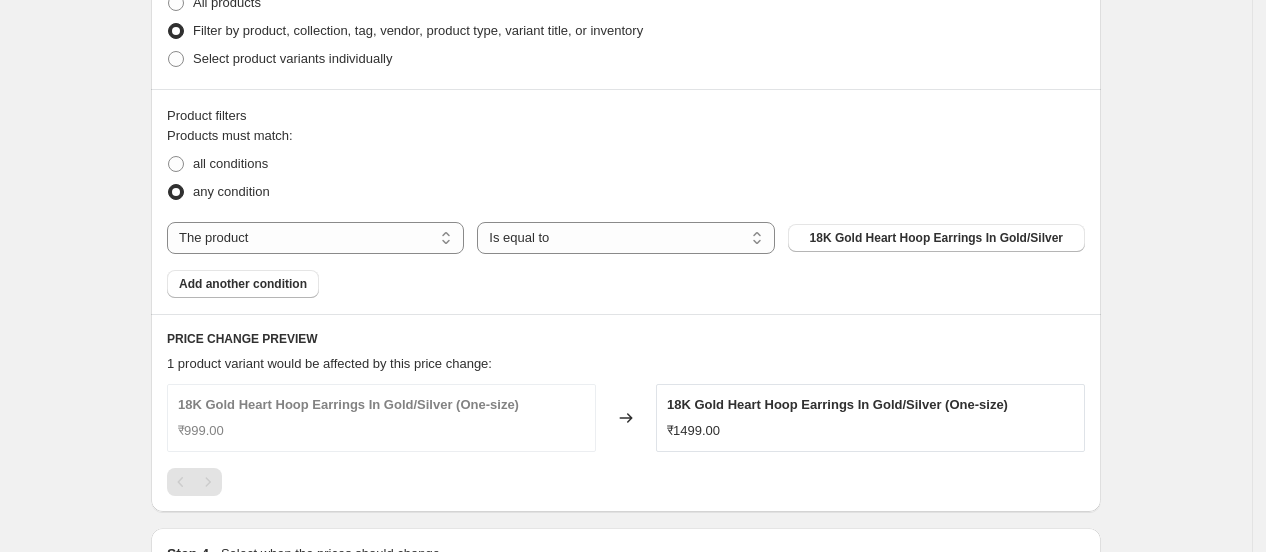 scroll, scrollTop: 844, scrollLeft: 0, axis: vertical 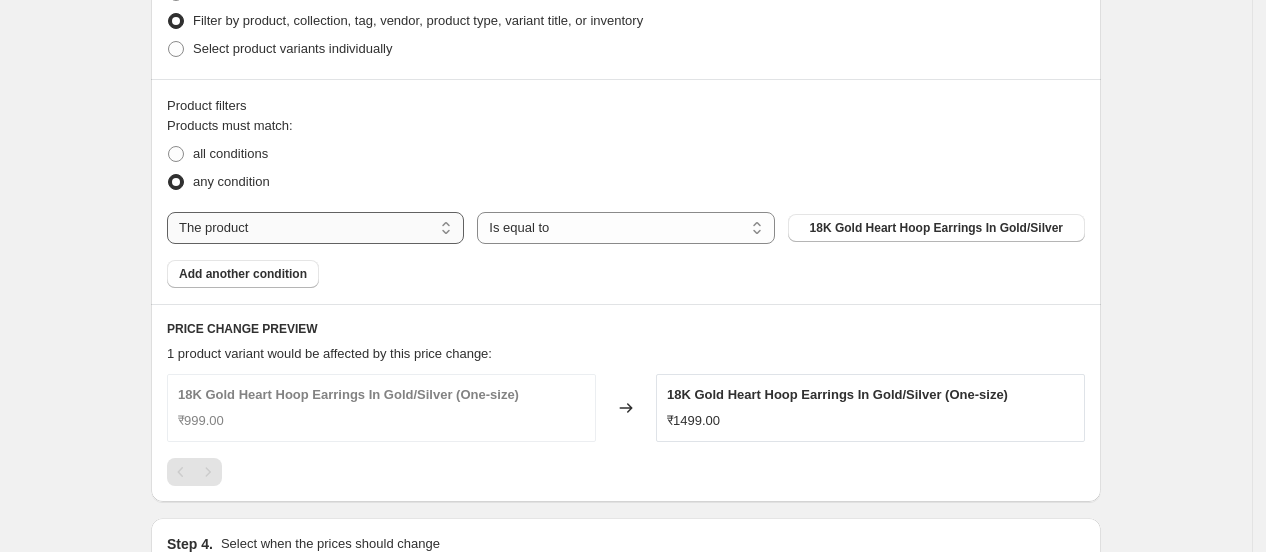 click on "The product The product's collection The product's tag The product's vendor The product's type The product's status The variant's title Inventory quantity" at bounding box center (315, 228) 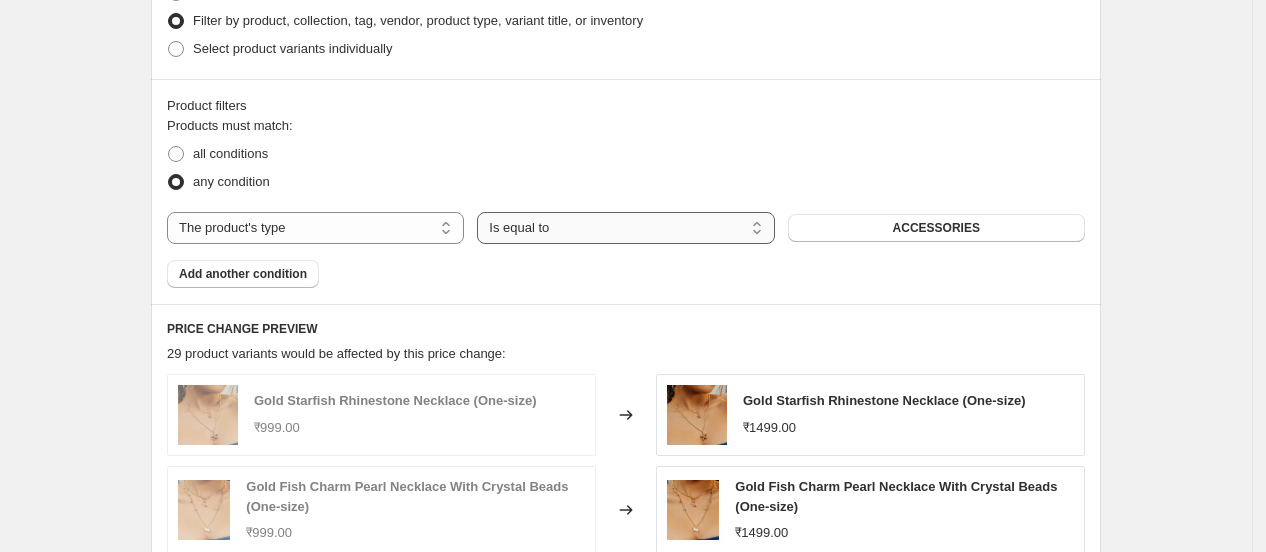 click on "Is equal to Is not equal to" at bounding box center (625, 228) 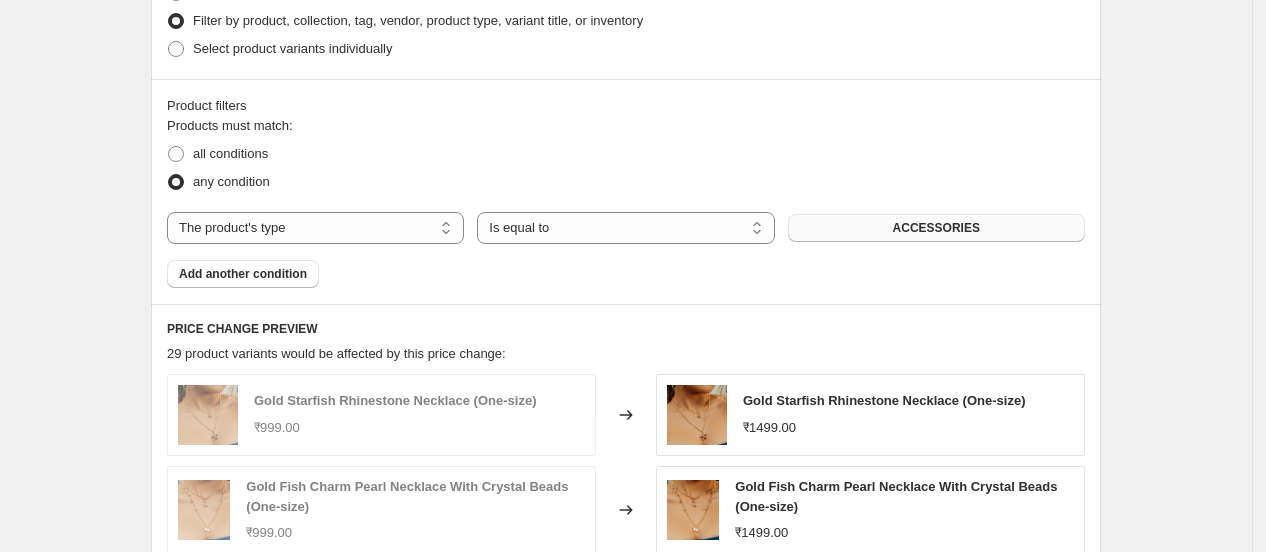 click on "ACCESSORIES" at bounding box center [936, 228] 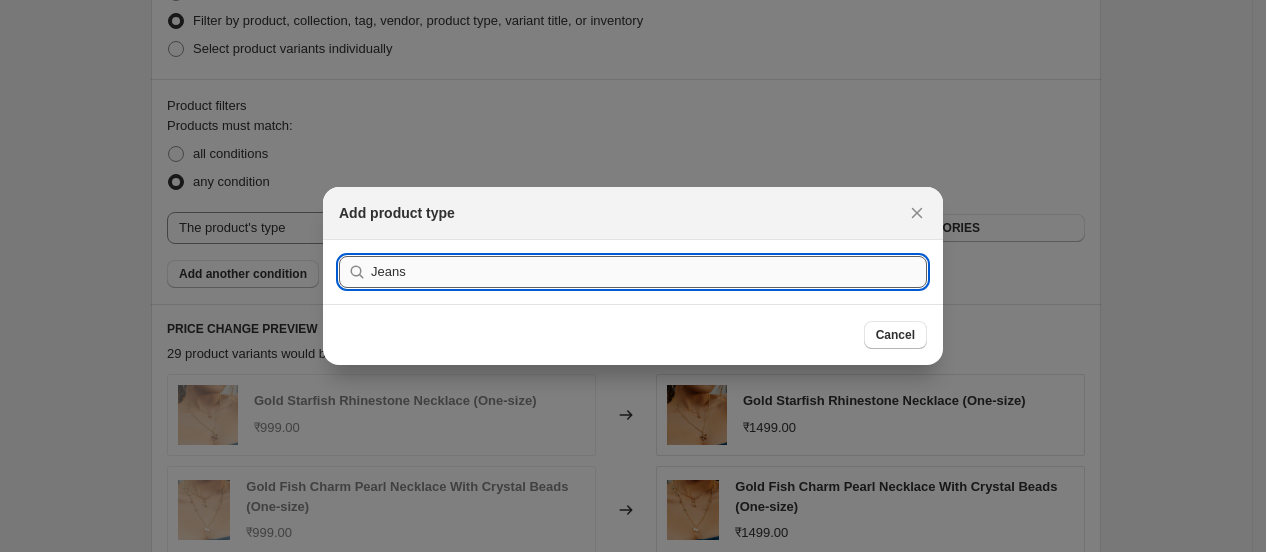 type on "Jeans" 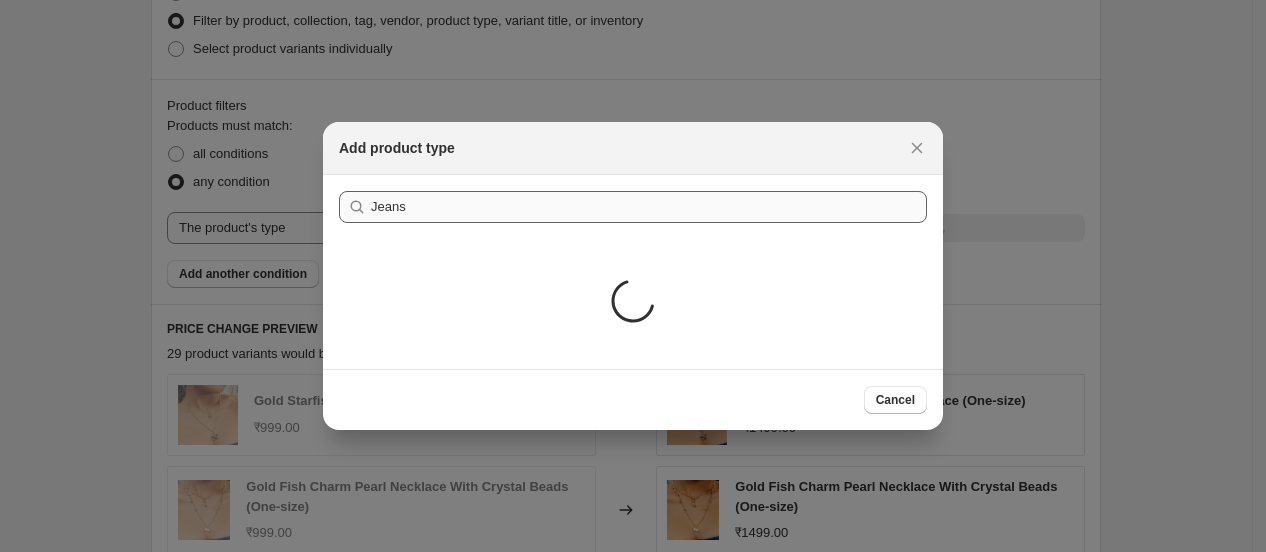click on "Loading..." at bounding box center (633, 304) 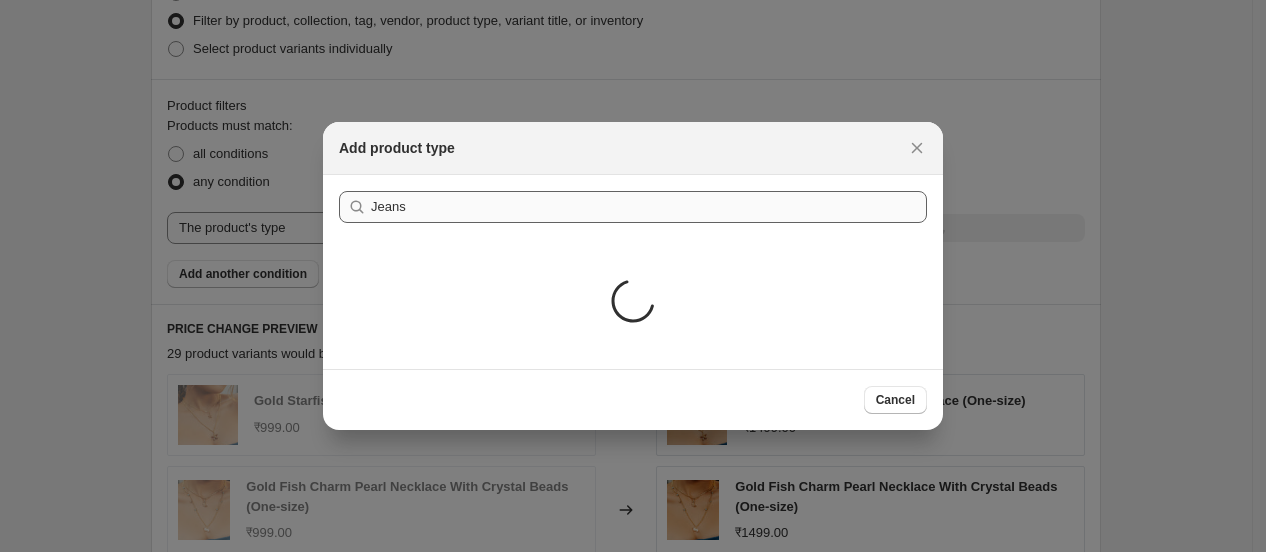 click on "Loading..." at bounding box center (633, 304) 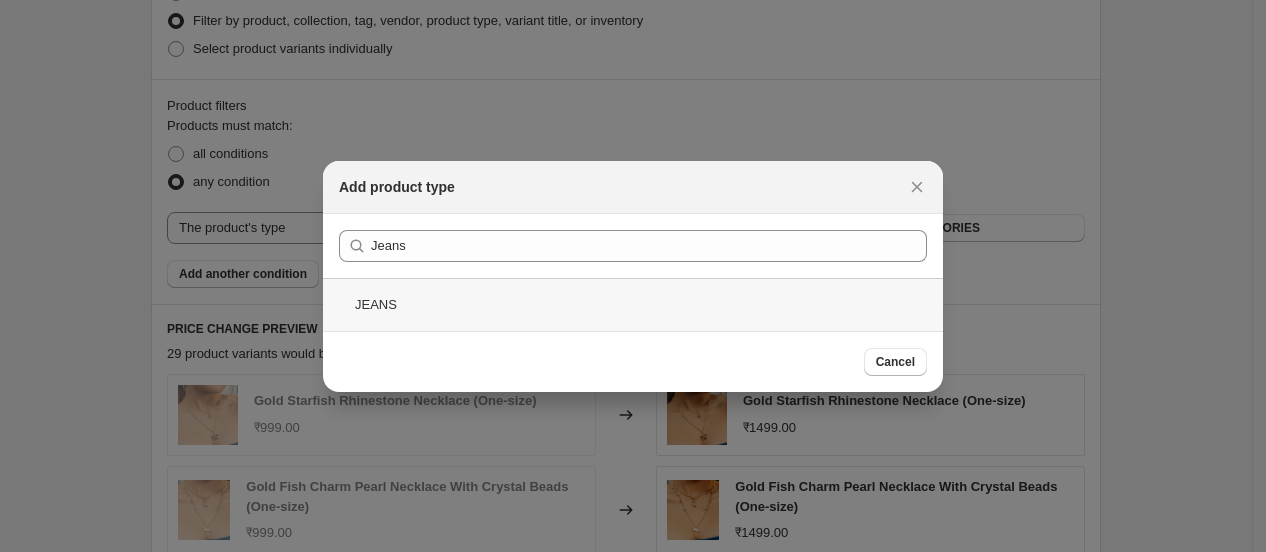 click on "JEANS" at bounding box center [633, 304] 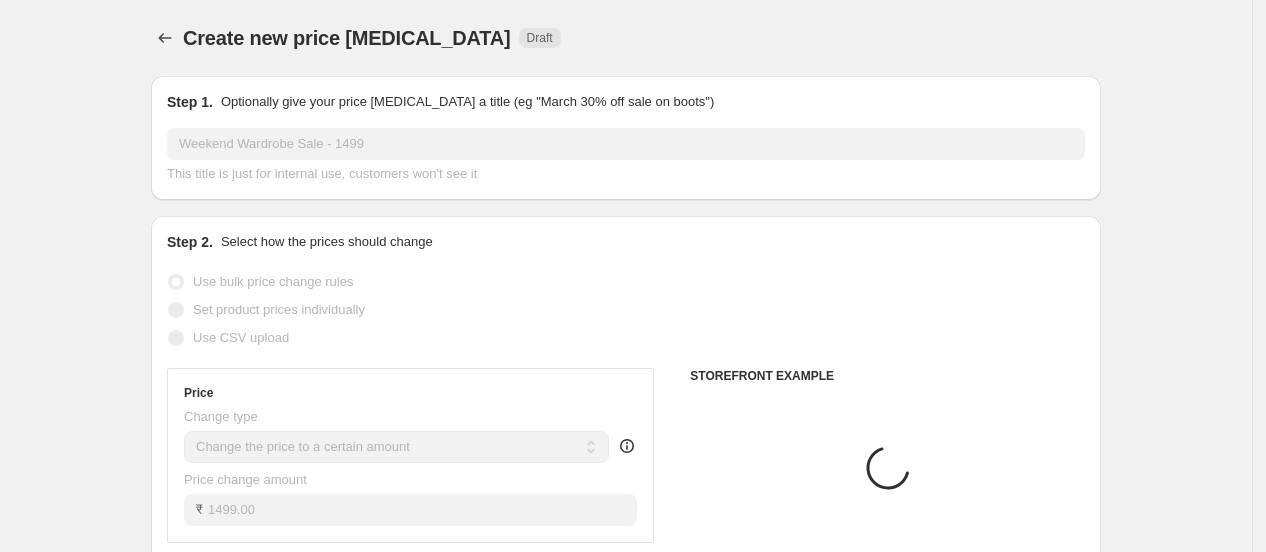 scroll, scrollTop: 844, scrollLeft: 0, axis: vertical 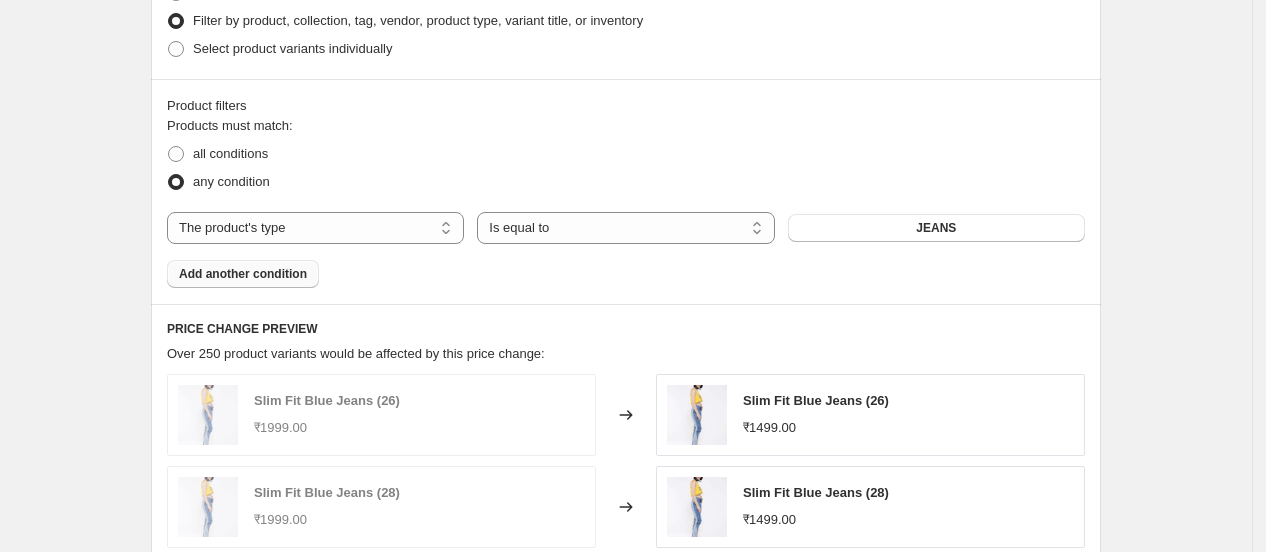click on "Add another condition" at bounding box center (243, 274) 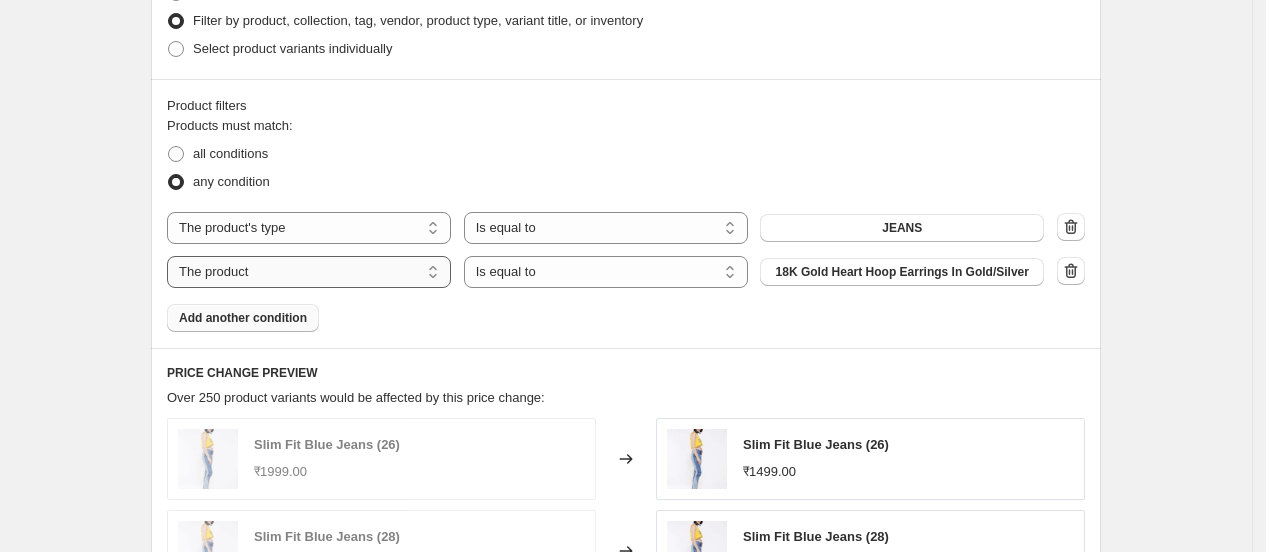click on "The product The product's collection The product's tag The product's vendor The product's type The product's status The variant's title Inventory quantity" at bounding box center (309, 272) 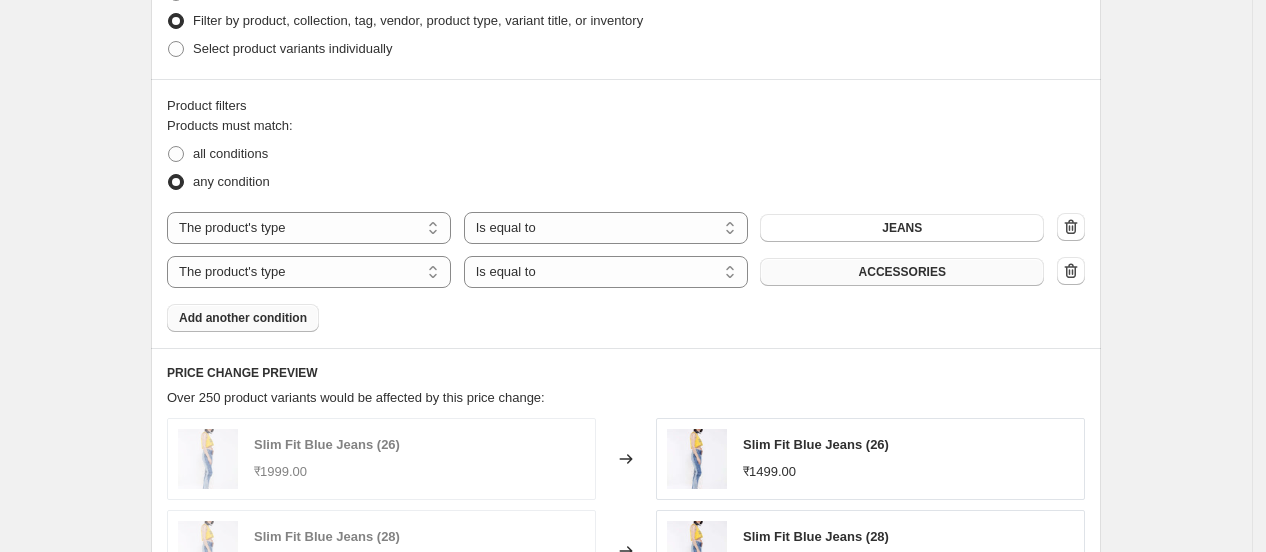 click on "ACCESSORIES" at bounding box center [902, 272] 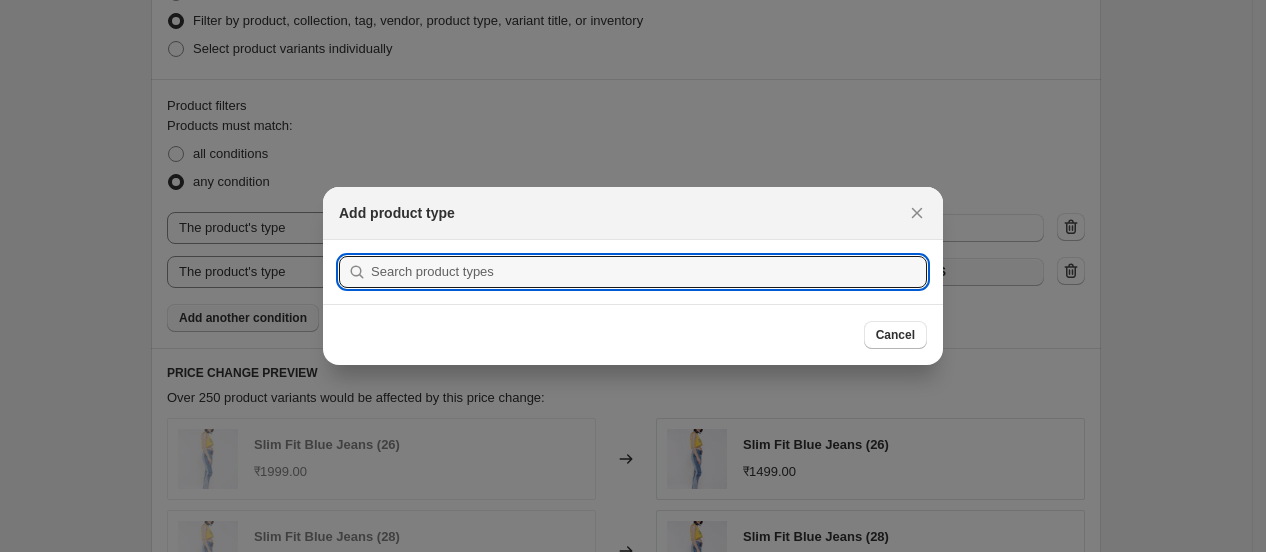 scroll, scrollTop: 0, scrollLeft: 0, axis: both 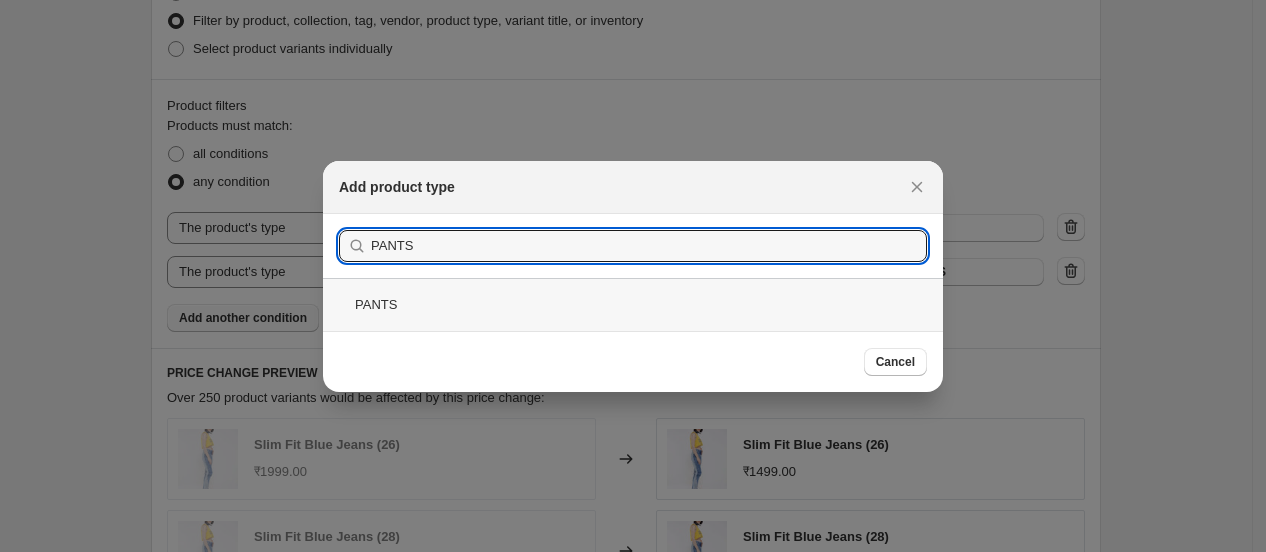 type on "PANTS" 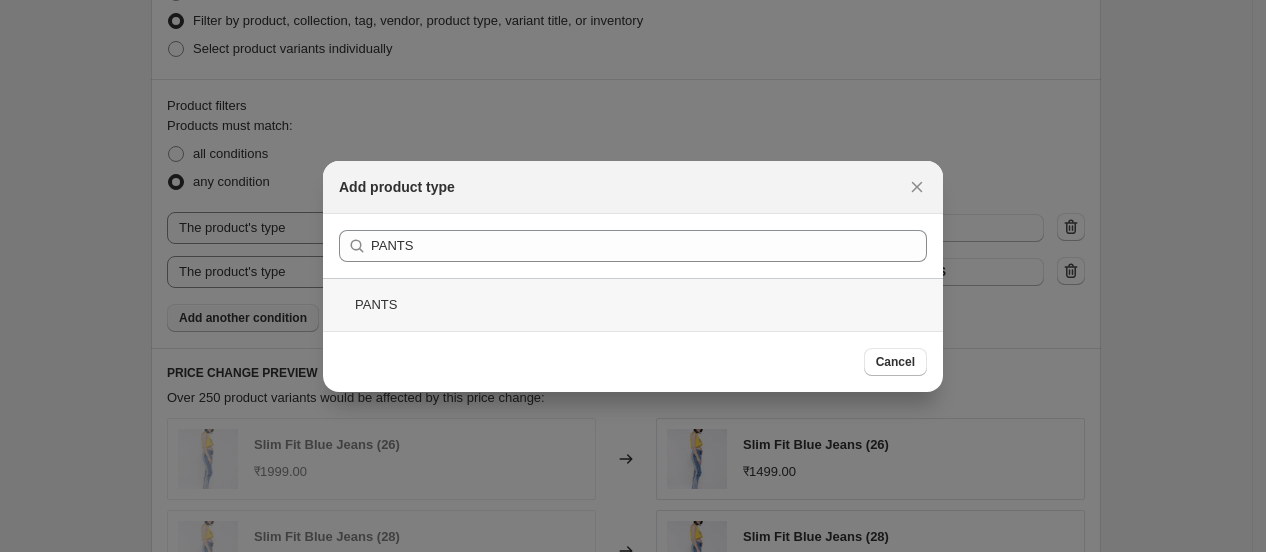 click on "PANTS" at bounding box center (633, 304) 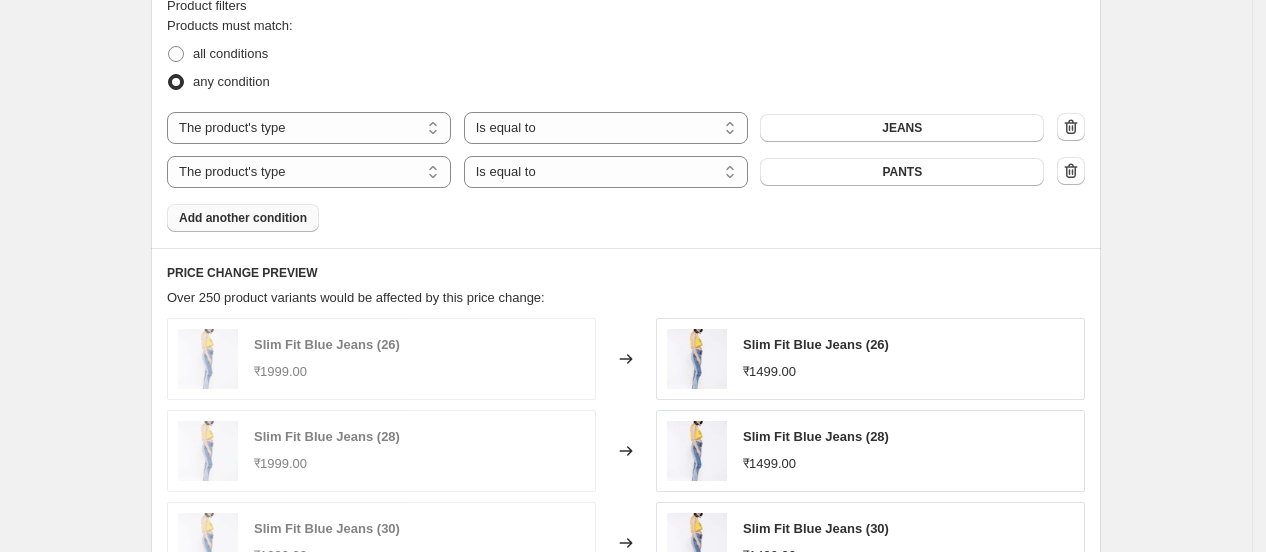 scroll, scrollTop: 955, scrollLeft: 0, axis: vertical 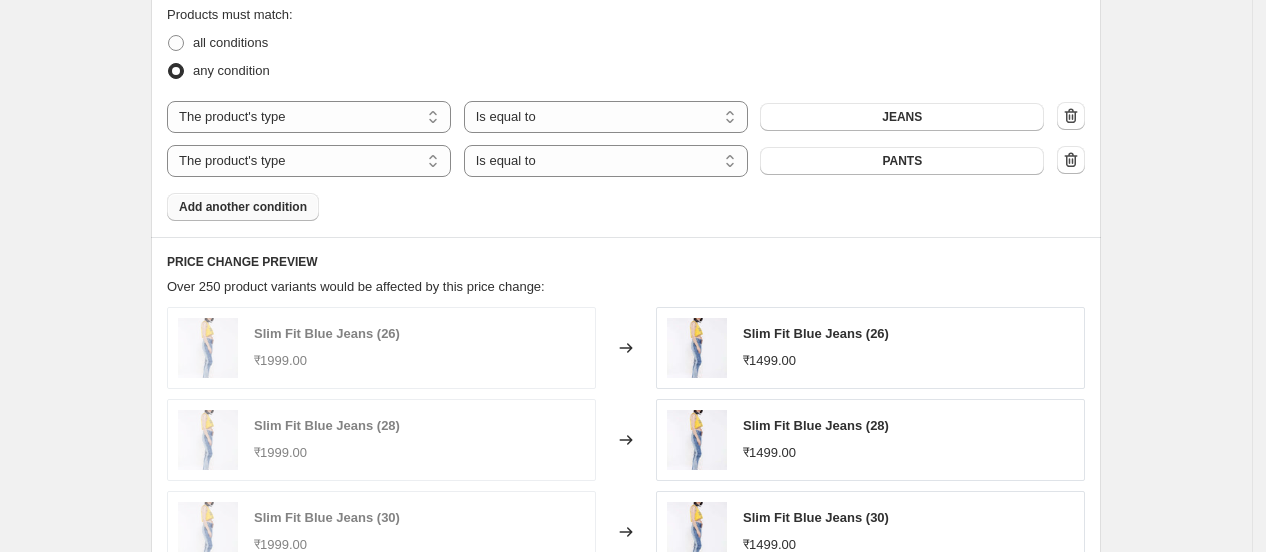 drag, startPoint x: 271, startPoint y: 220, endPoint x: 254, endPoint y: 213, distance: 18.384777 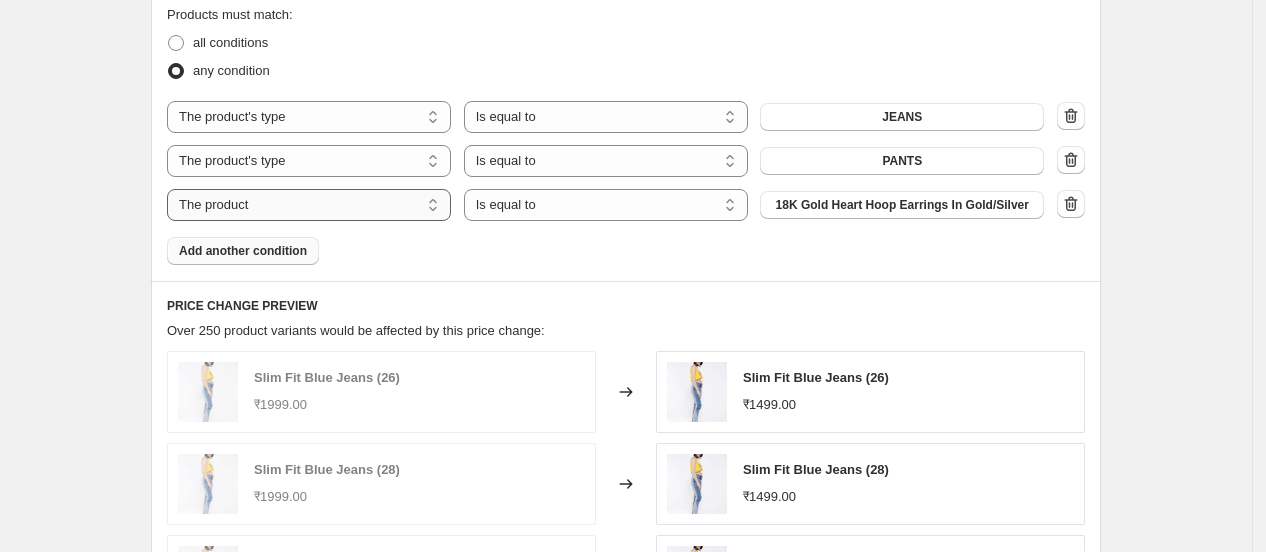click on "The product The product's collection The product's tag The product's vendor The product's type The product's status The variant's title Inventory quantity" at bounding box center (309, 205) 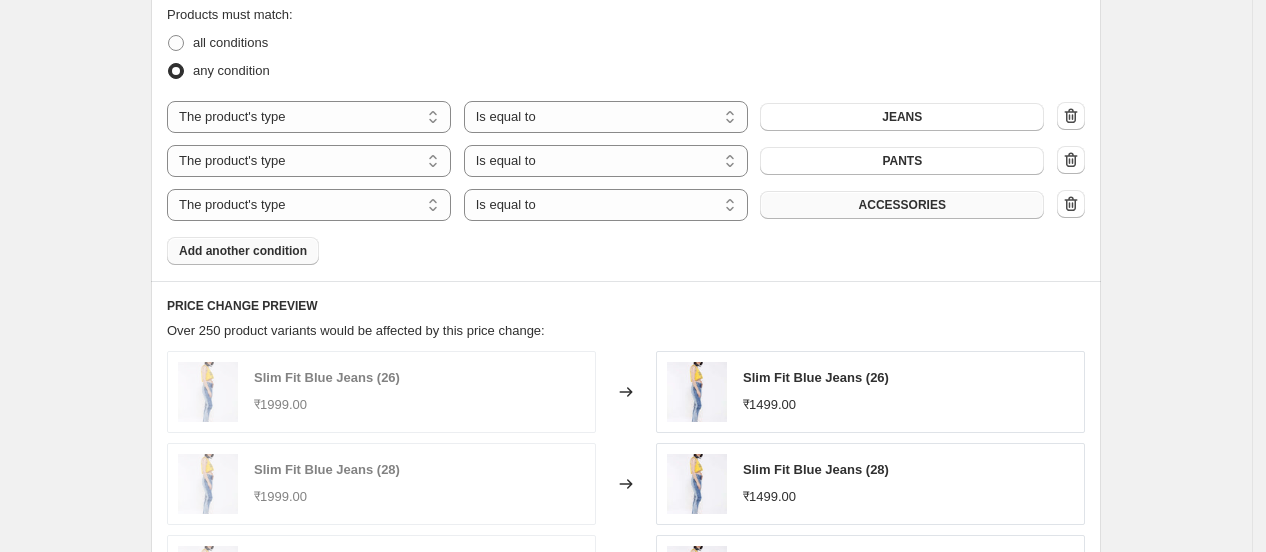 click on "ACCESSORIES" at bounding box center [902, 205] 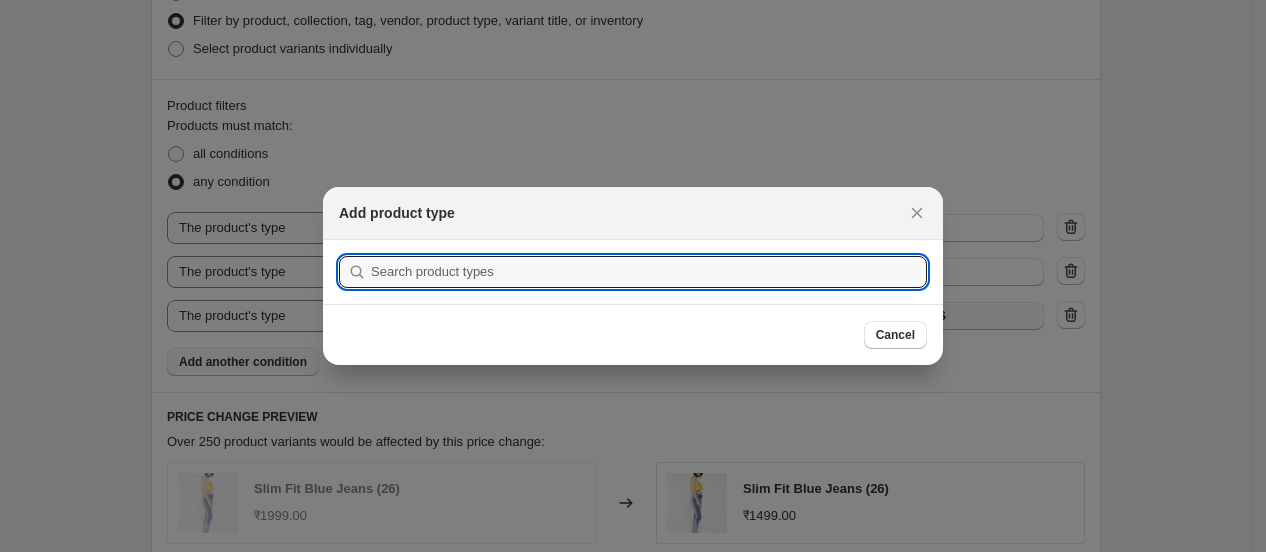scroll, scrollTop: 955, scrollLeft: 0, axis: vertical 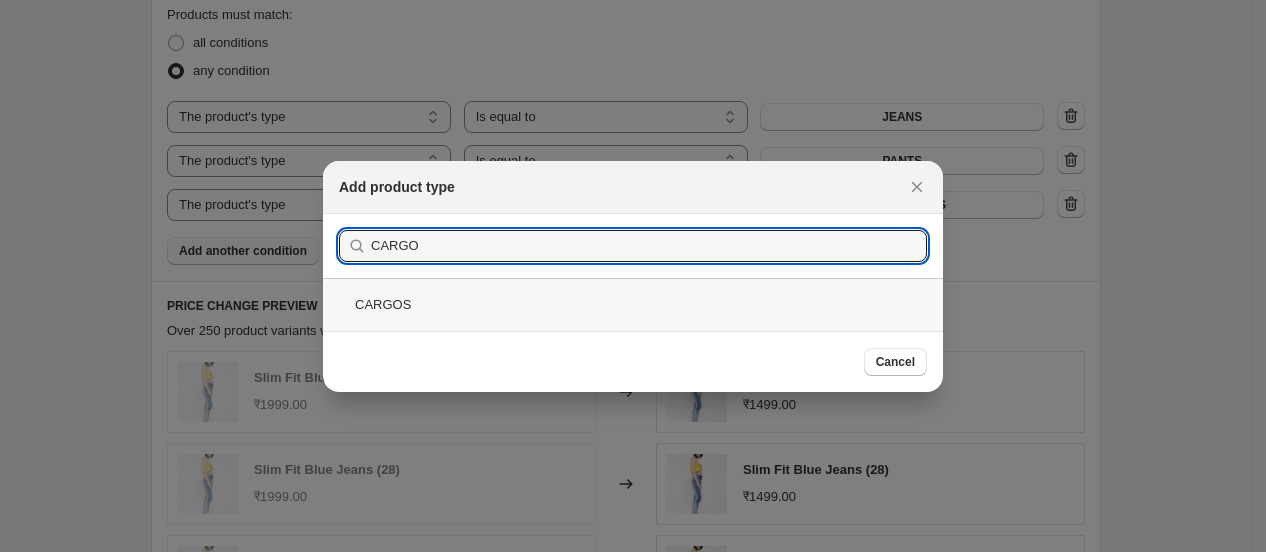 type on "CARGO" 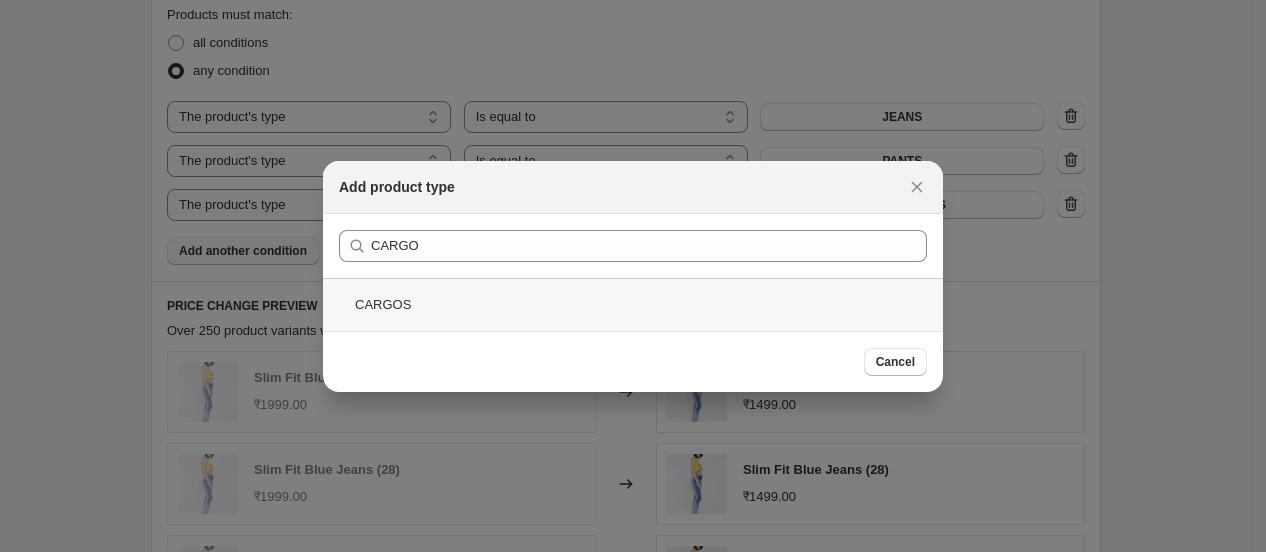 click on "CARGOS" at bounding box center [633, 304] 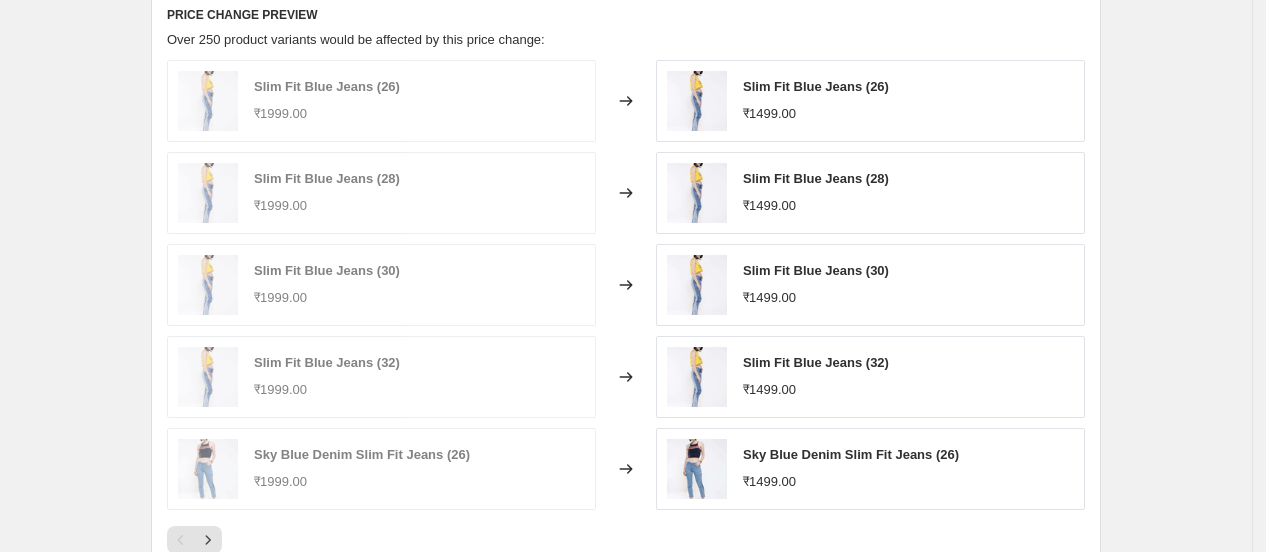 scroll, scrollTop: 1444, scrollLeft: 0, axis: vertical 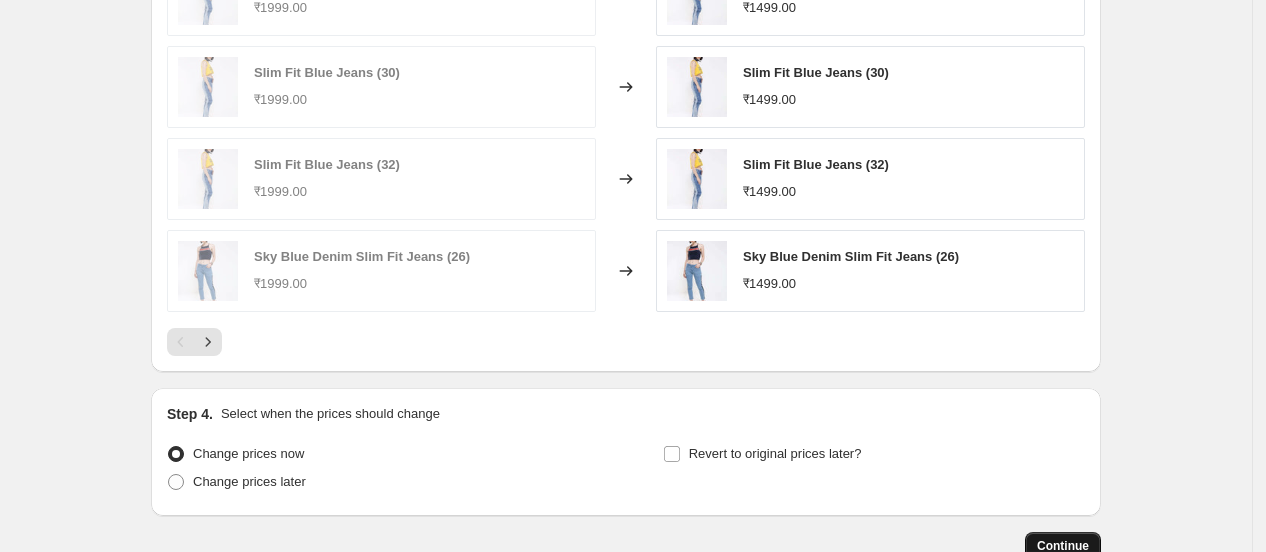 click on "Continue" at bounding box center [1063, 546] 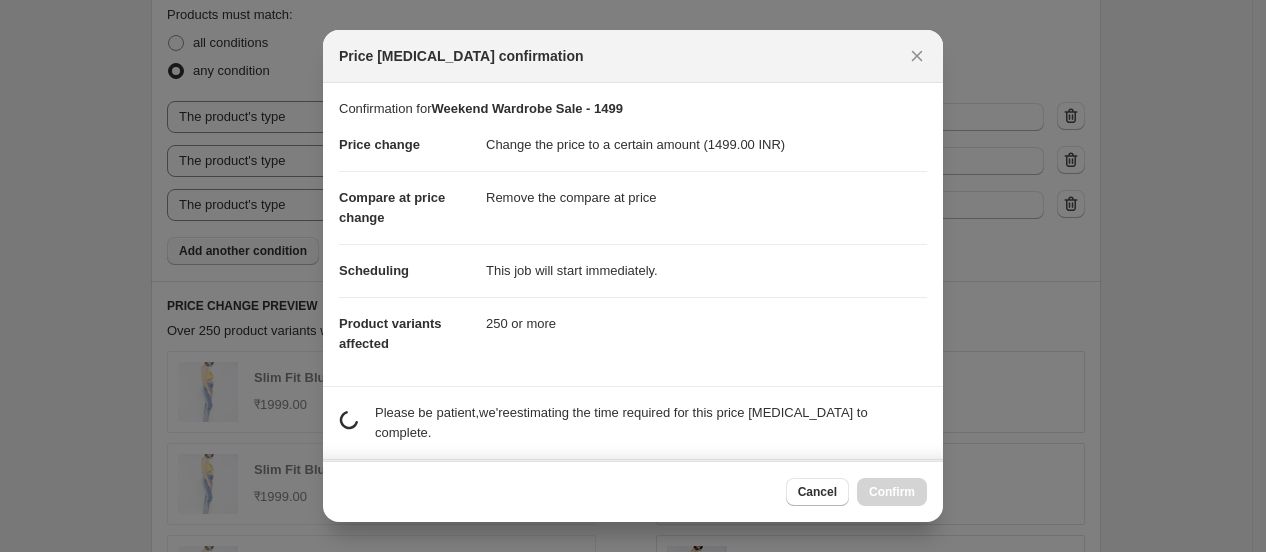 scroll, scrollTop: 1444, scrollLeft: 0, axis: vertical 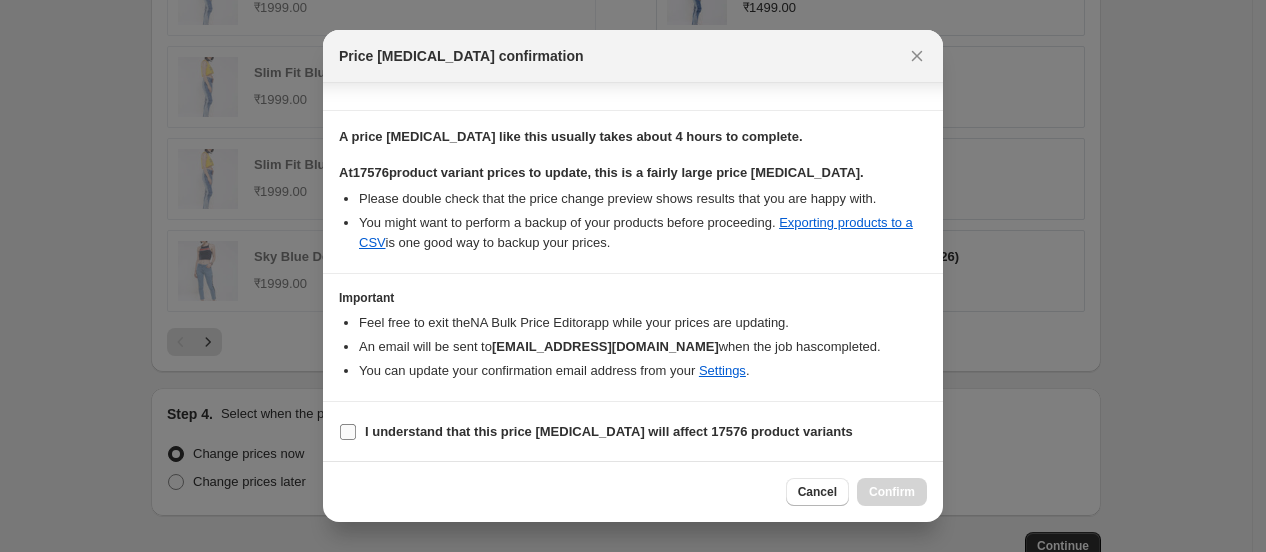 click on "I understand that this price [MEDICAL_DATA] will affect 17576 product variants" at bounding box center (609, 431) 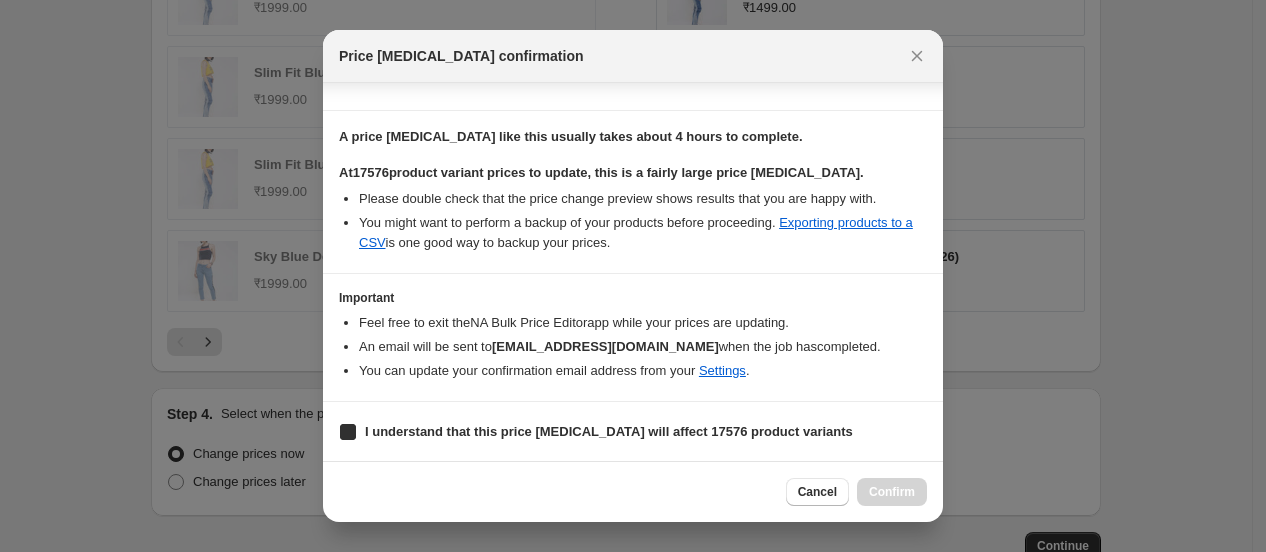 checkbox on "true" 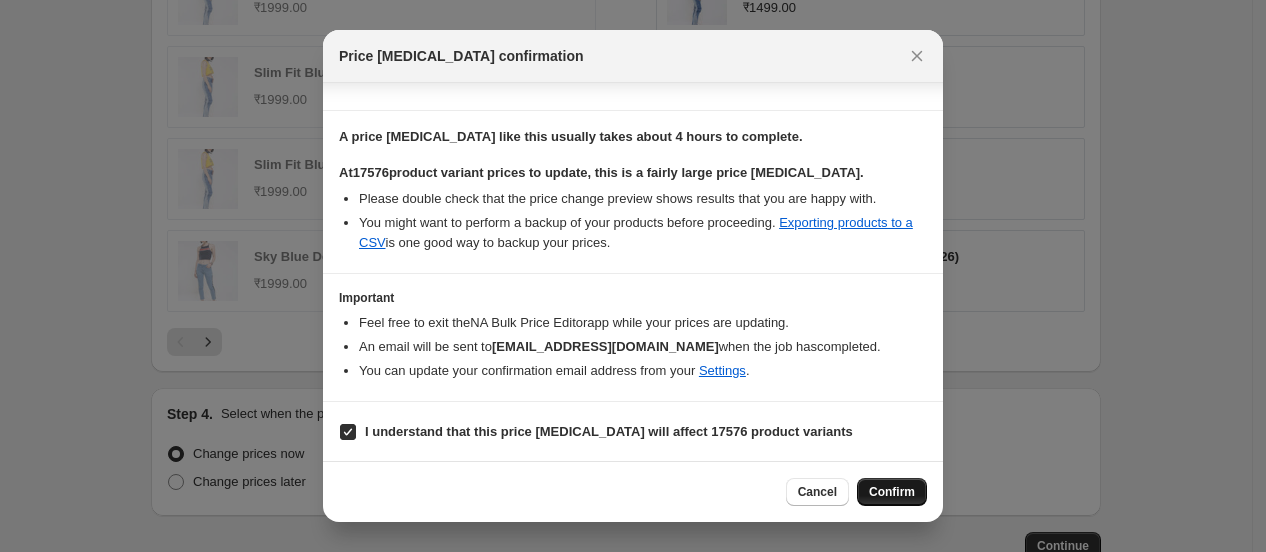 click on "Confirm" at bounding box center [892, 492] 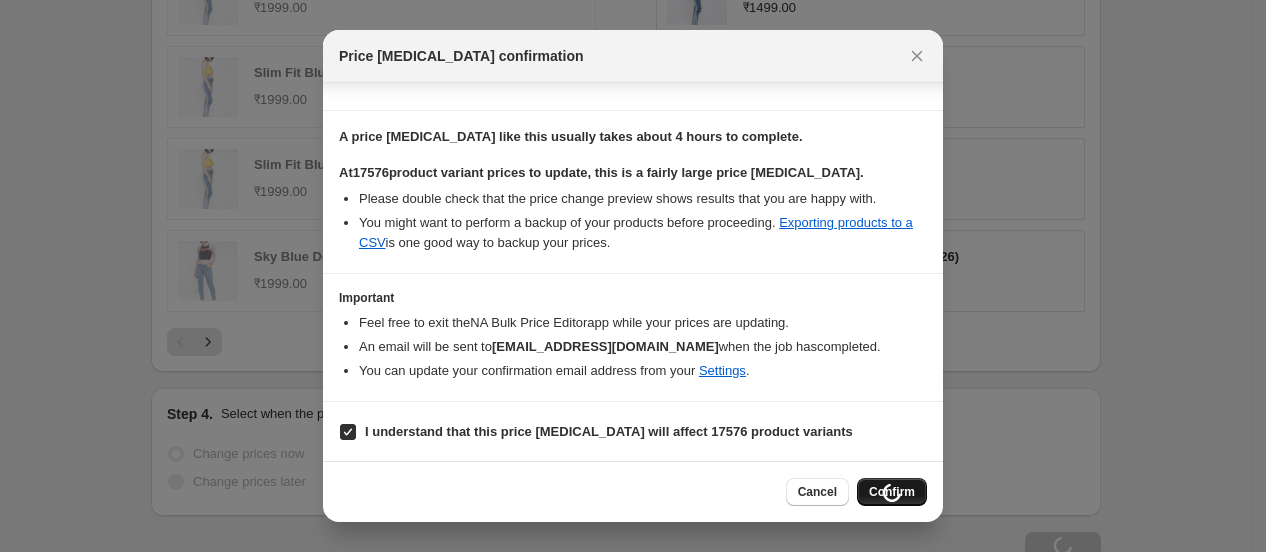 scroll, scrollTop: 1512, scrollLeft: 0, axis: vertical 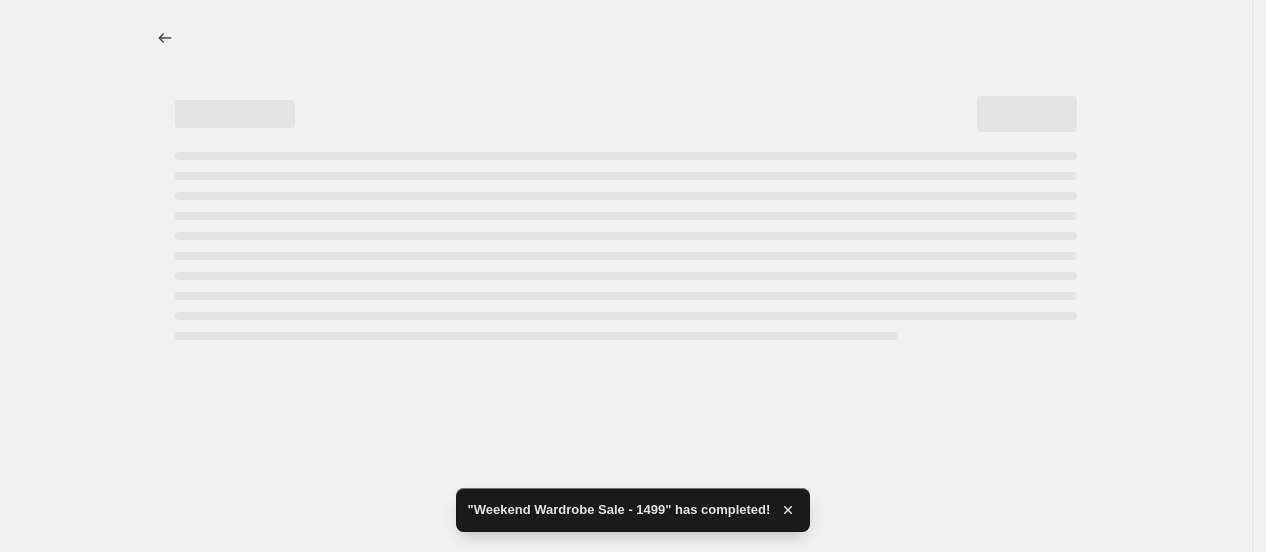select on "remove" 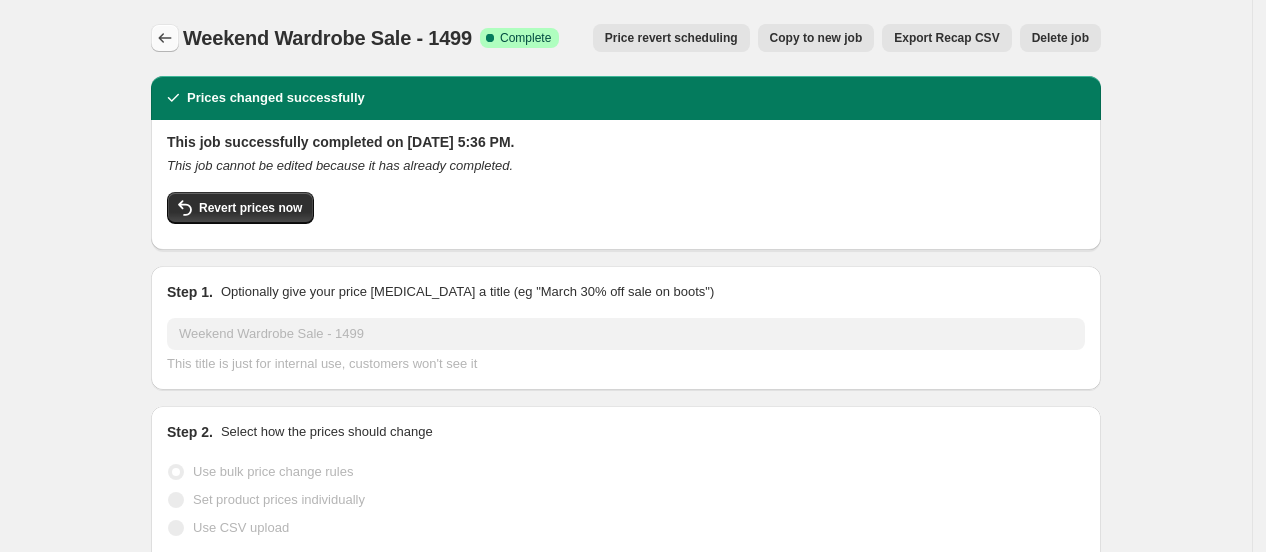 click 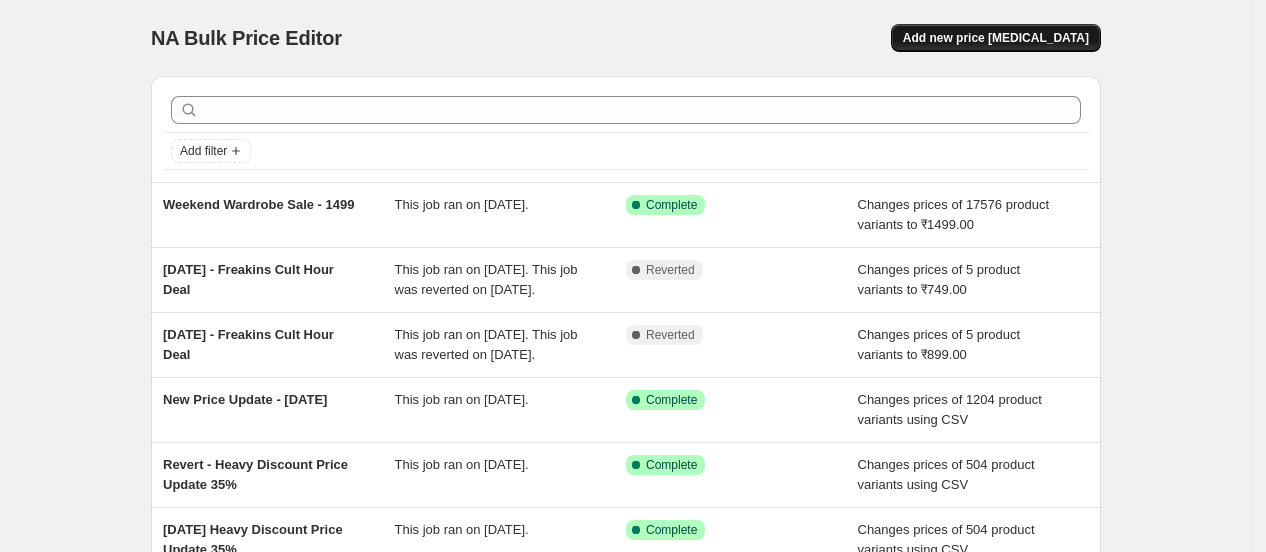 click on "Add new price [MEDICAL_DATA]" at bounding box center (996, 38) 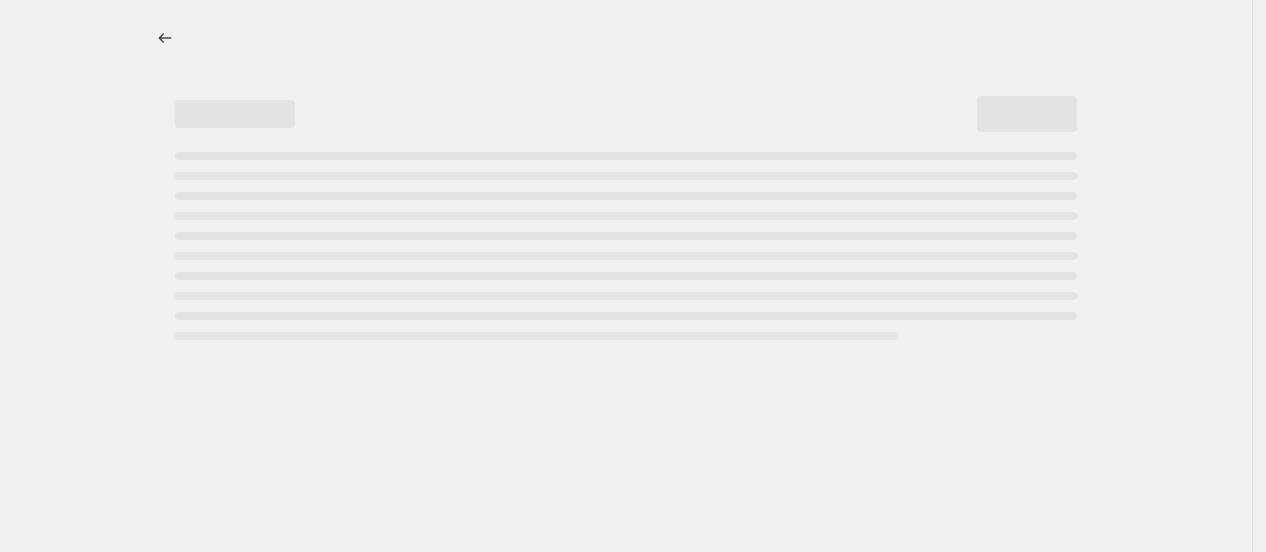 select on "percentage" 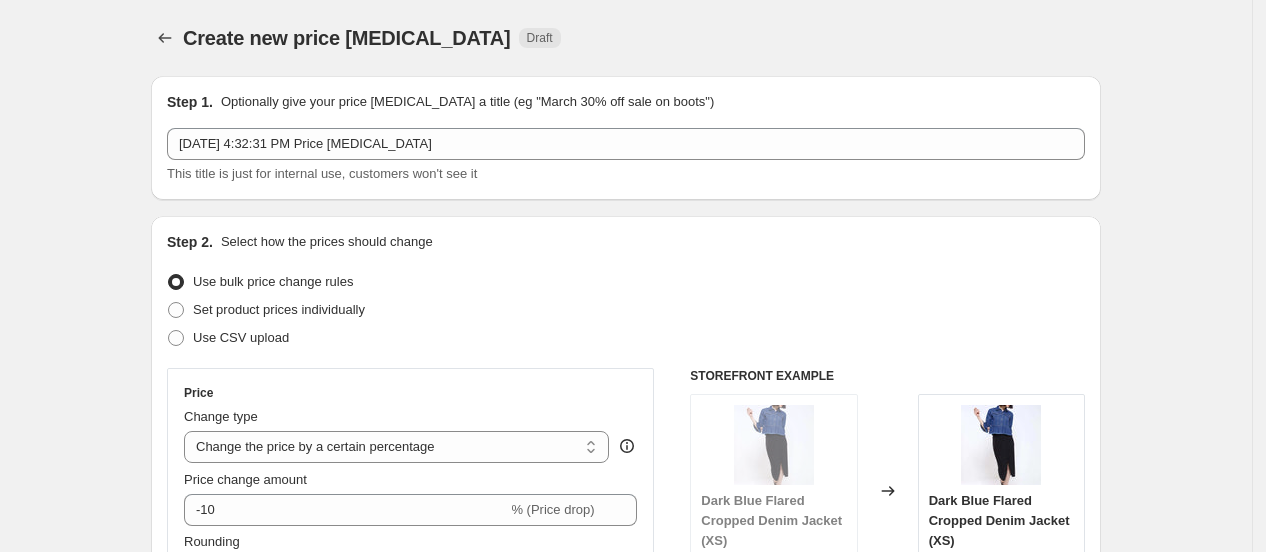 click on "Create new price [MEDICAL_DATA]. This page is ready Create new price [MEDICAL_DATA] Draft" at bounding box center [626, 38] 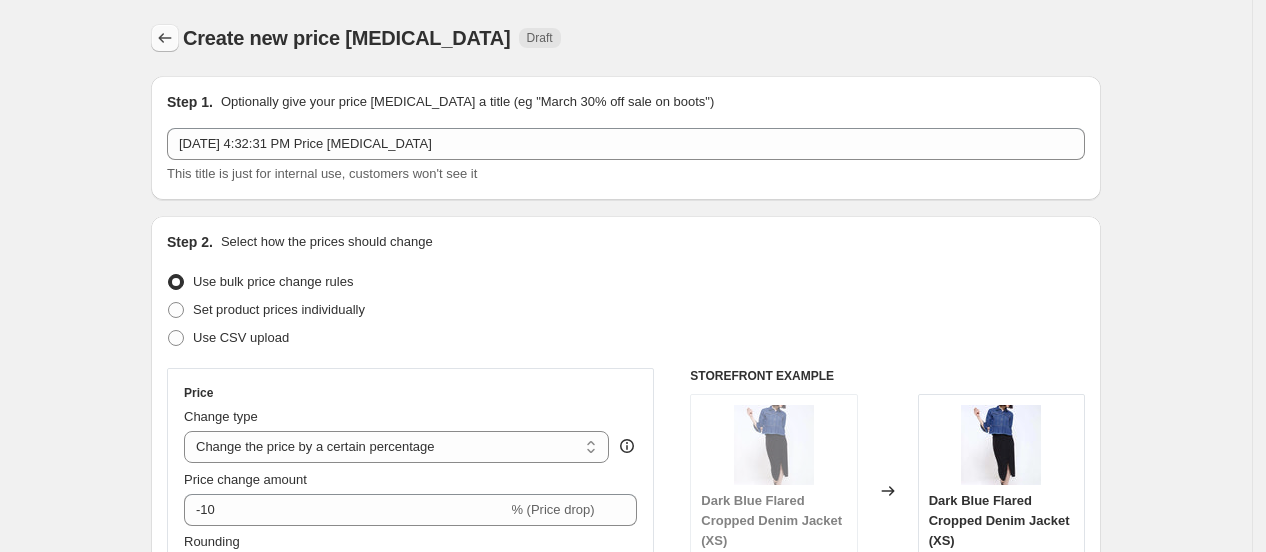 click 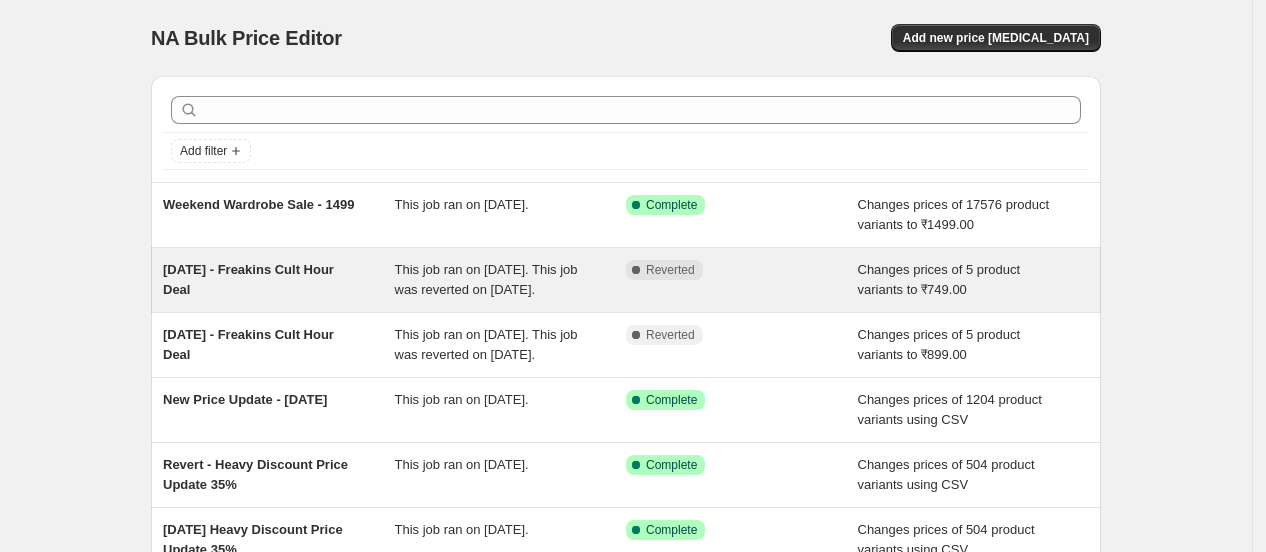 drag, startPoint x: 161, startPoint y: 272, endPoint x: 200, endPoint y: 292, distance: 43.829212 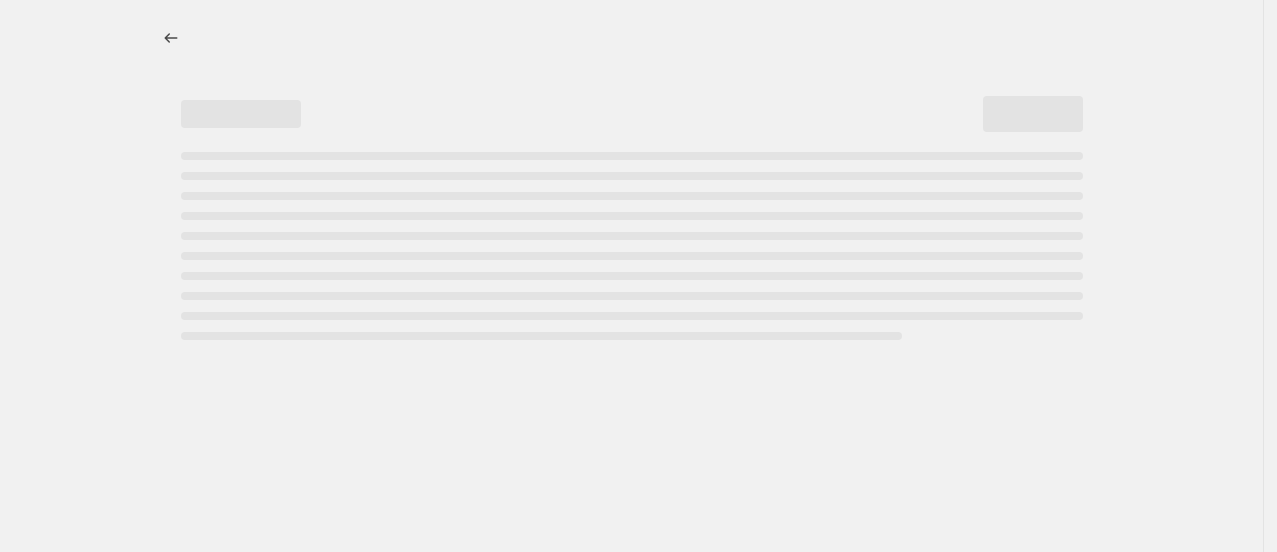 select on "no_change" 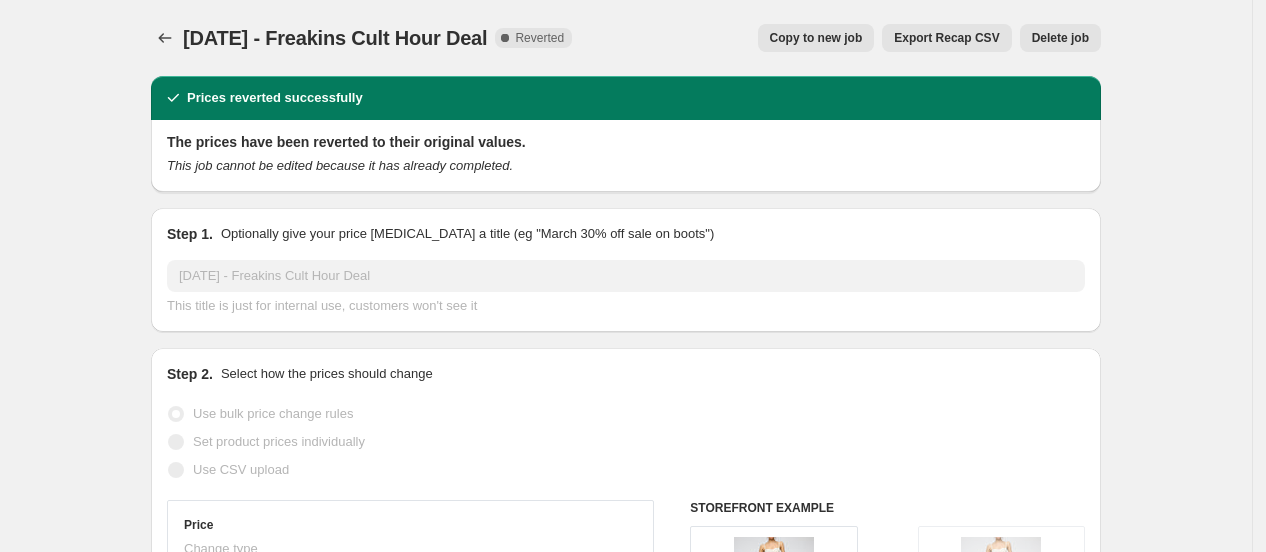 drag, startPoint x: 192, startPoint y: 31, endPoint x: 510, endPoint y: 25, distance: 318.0566 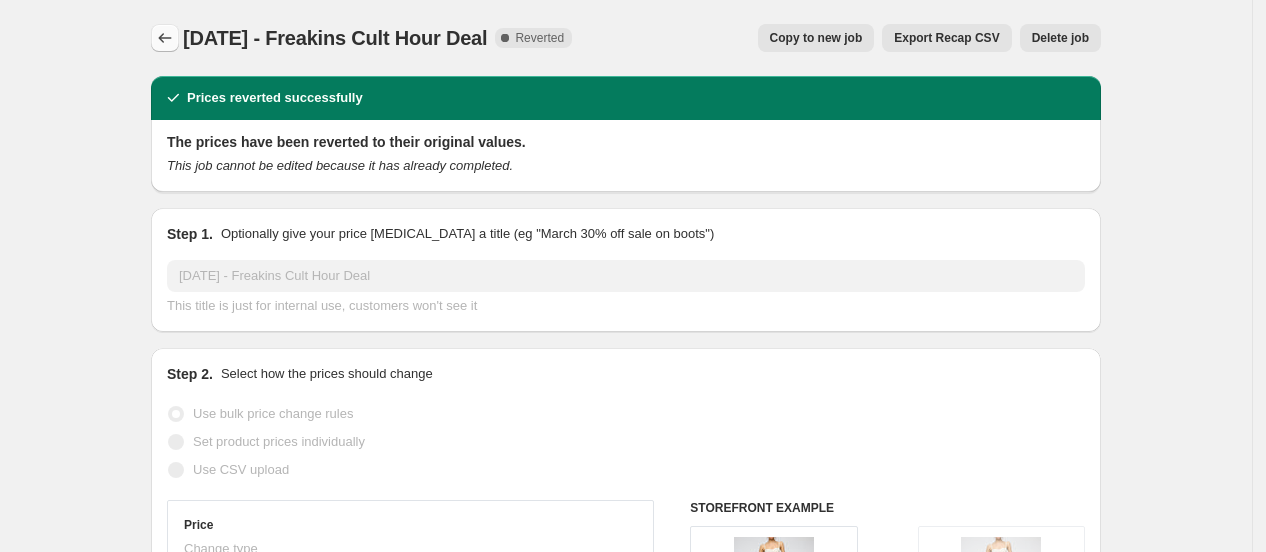 click 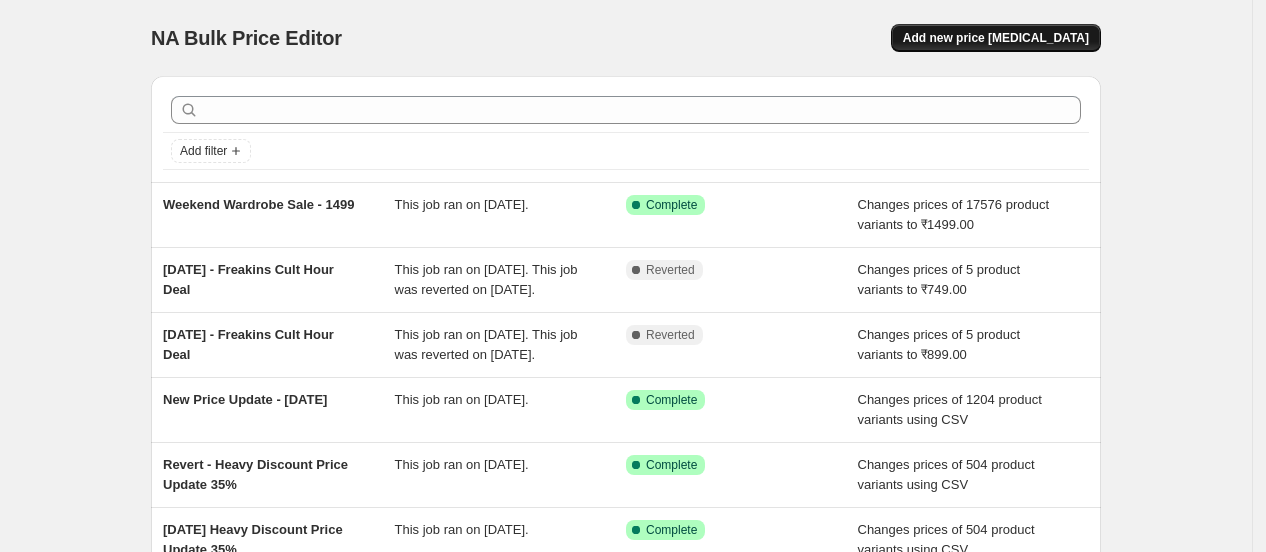 click on "Add new price [MEDICAL_DATA]" at bounding box center (996, 38) 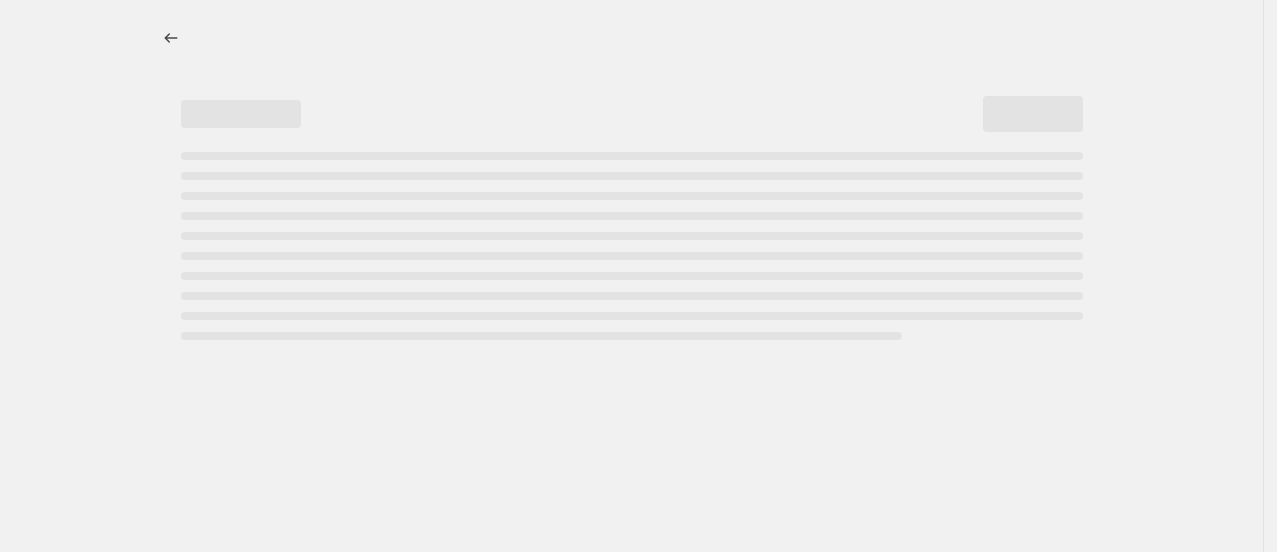 select on "percentage" 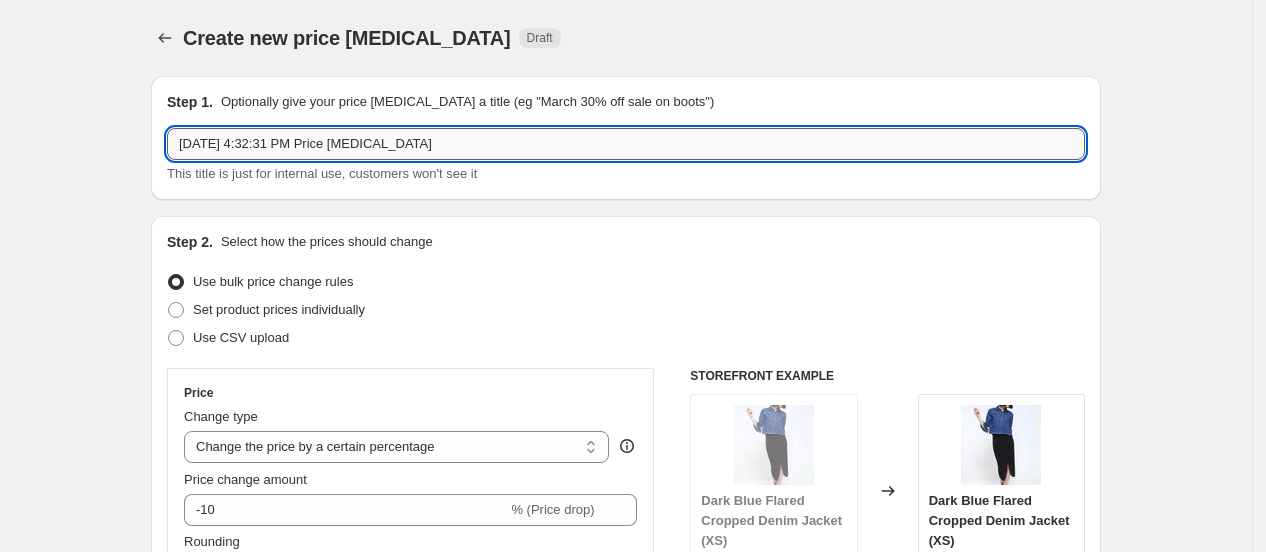 click on "[DATE] 4:32:31 PM Price [MEDICAL_DATA]" at bounding box center (626, 144) 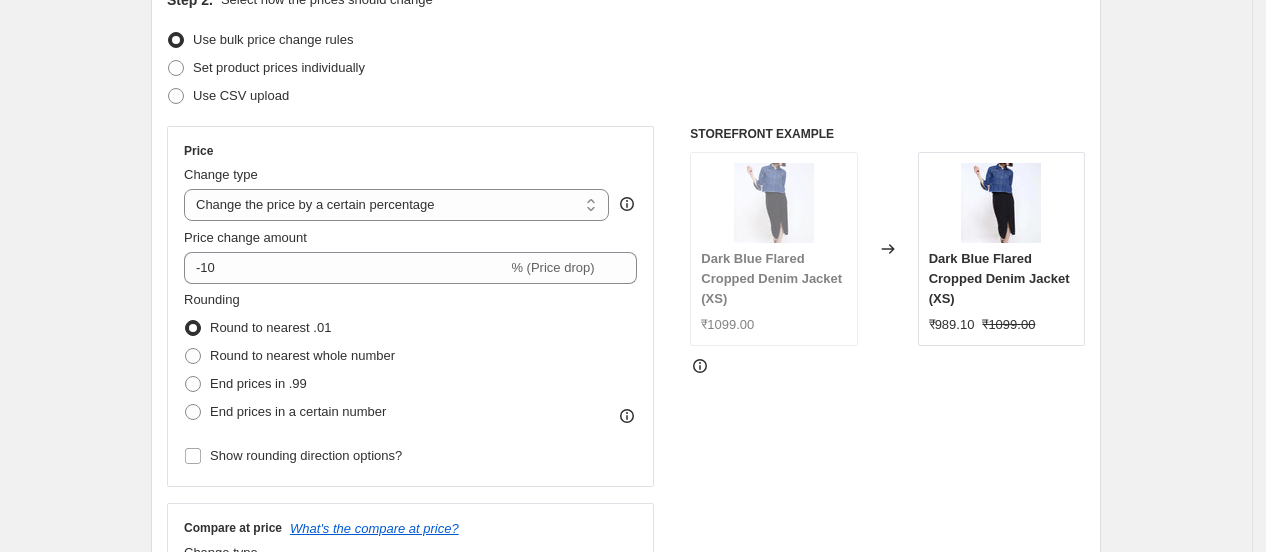 scroll, scrollTop: 277, scrollLeft: 0, axis: vertical 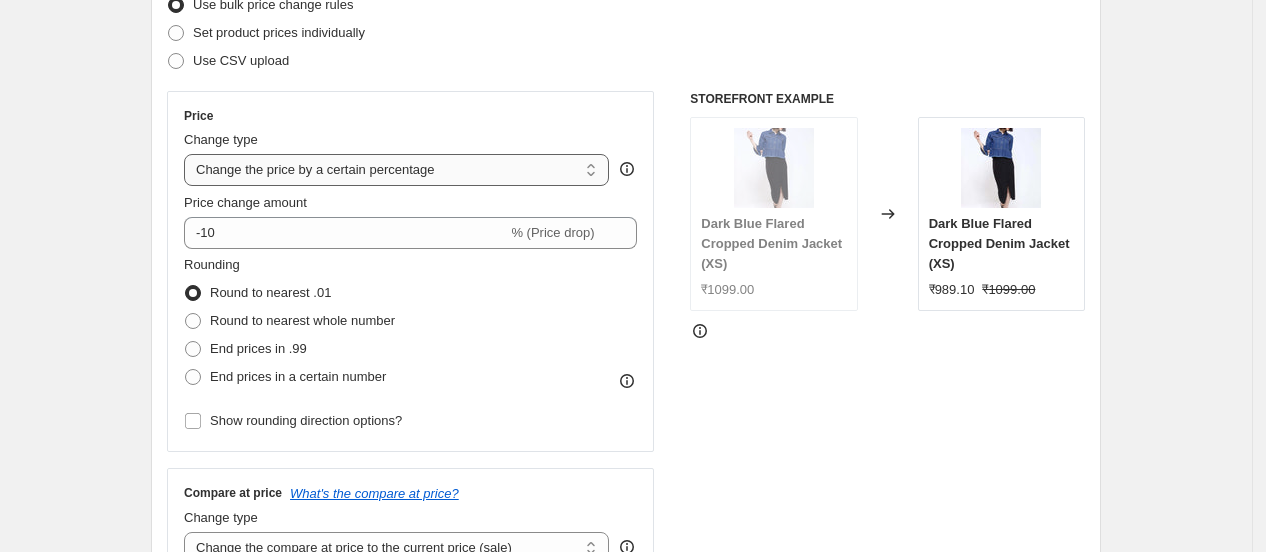 type on "[DATE] - Freakins Cult Hour Deal" 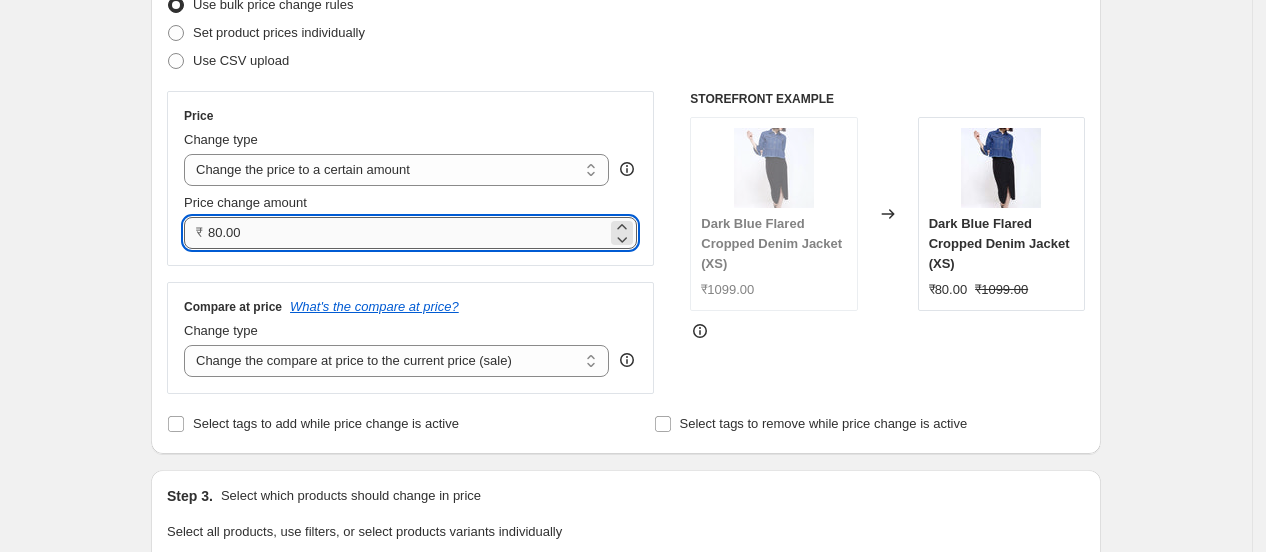 click on "80.00" at bounding box center (407, 233) 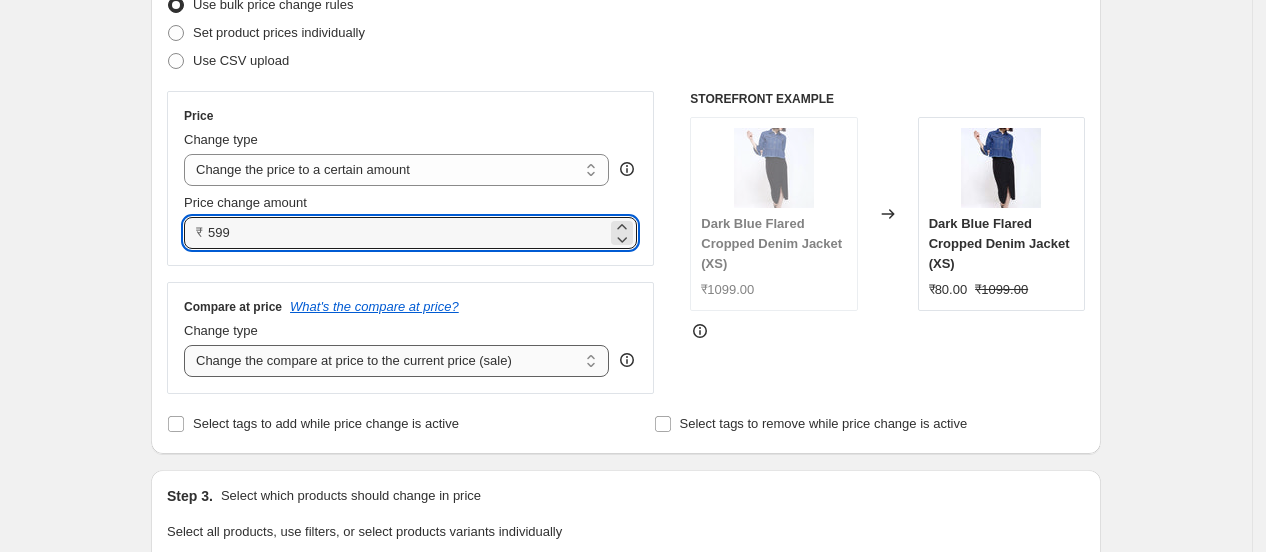 type on "599.00" 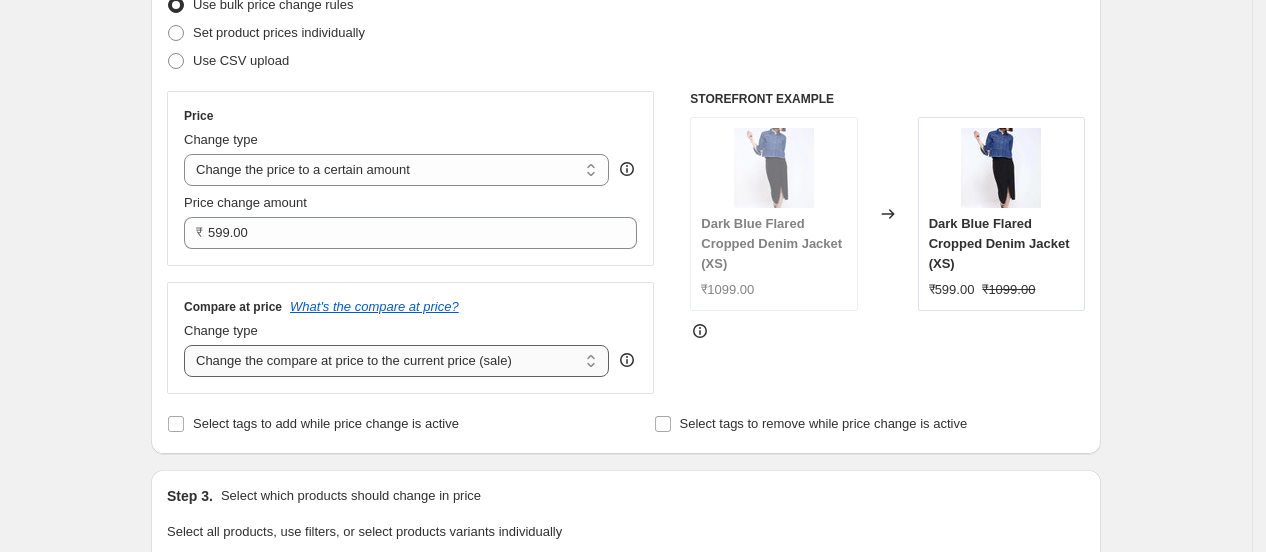 click on "Change the compare at price to the current price (sale) Change the compare at price to a certain amount Change the compare at price by a certain amount Change the compare at price by a certain percentage Change the compare at price by a certain amount relative to the actual price Change the compare at price by a certain percentage relative to the actual price Don't change the compare at price Remove the compare at price" at bounding box center [396, 361] 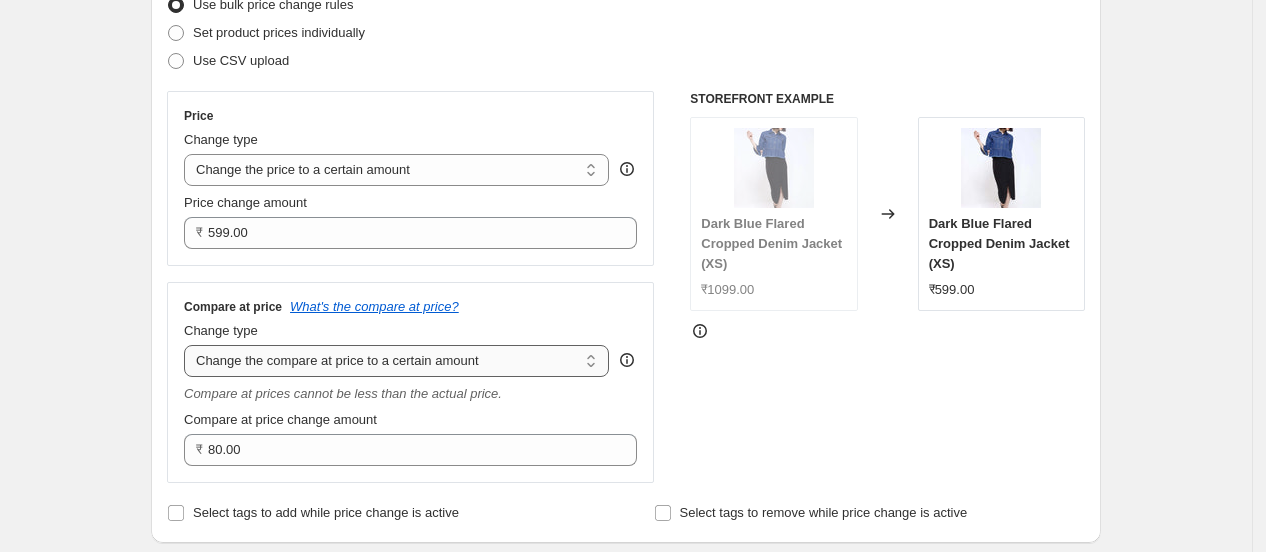 click on "Change the compare at price to the current price (sale) Change the compare at price to a certain amount Change the compare at price by a certain amount Change the compare at price by a certain percentage Change the compare at price by a certain amount relative to the actual price Change the compare at price by a certain percentage relative to the actual price Don't change the compare at price Remove the compare at price" at bounding box center [396, 361] 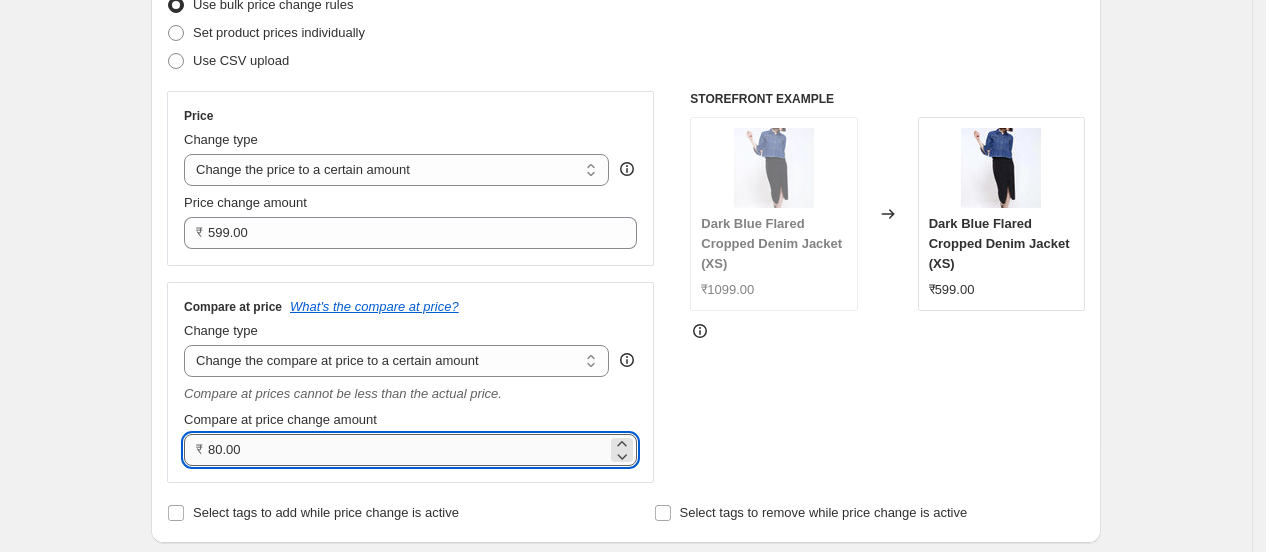 click on "80.00" at bounding box center [407, 450] 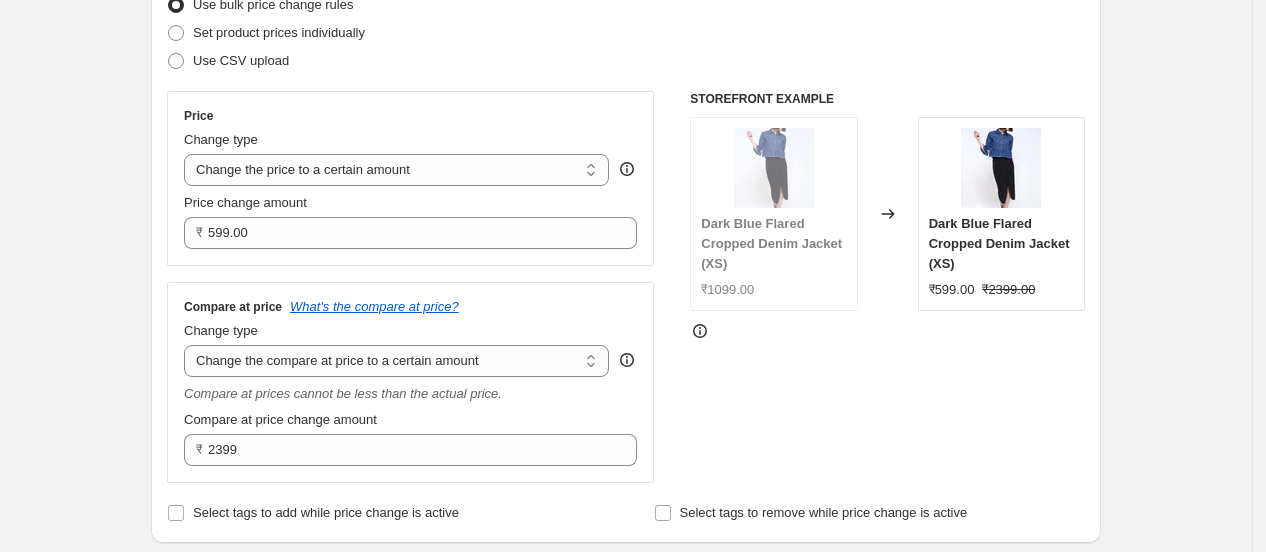 type on "2399.00" 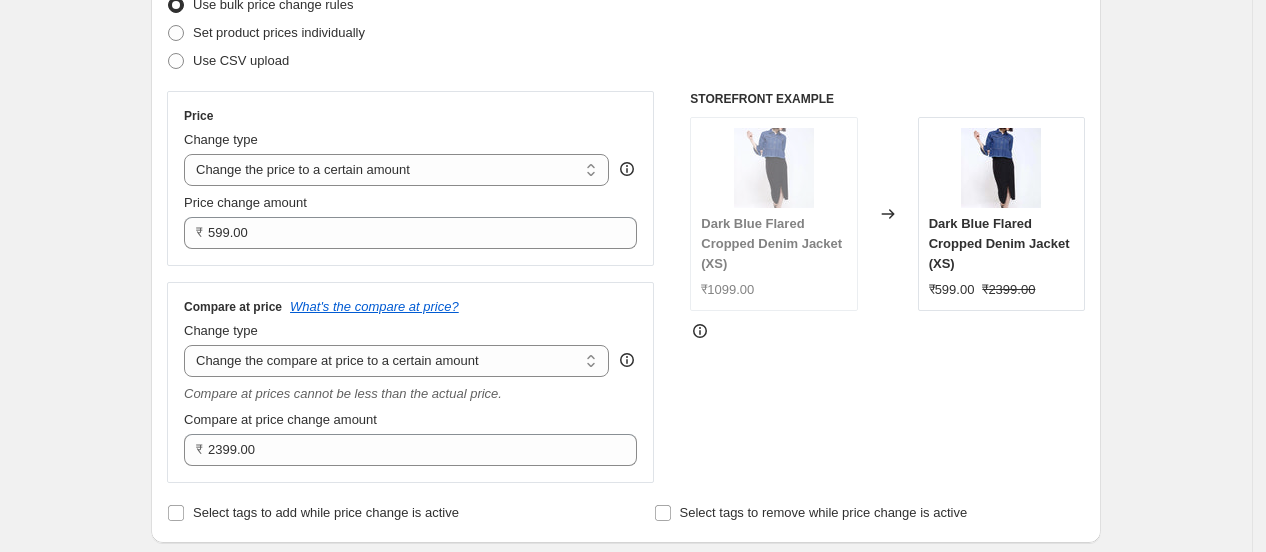 click on "STOREFRONT EXAMPLE Dark Blue Flared Cropped Denim Jacket (XS) ₹1099.00 Changed to Dark Blue Flared Cropped Denim Jacket (XS) ₹599.00 ₹2399.00" at bounding box center (887, 287) 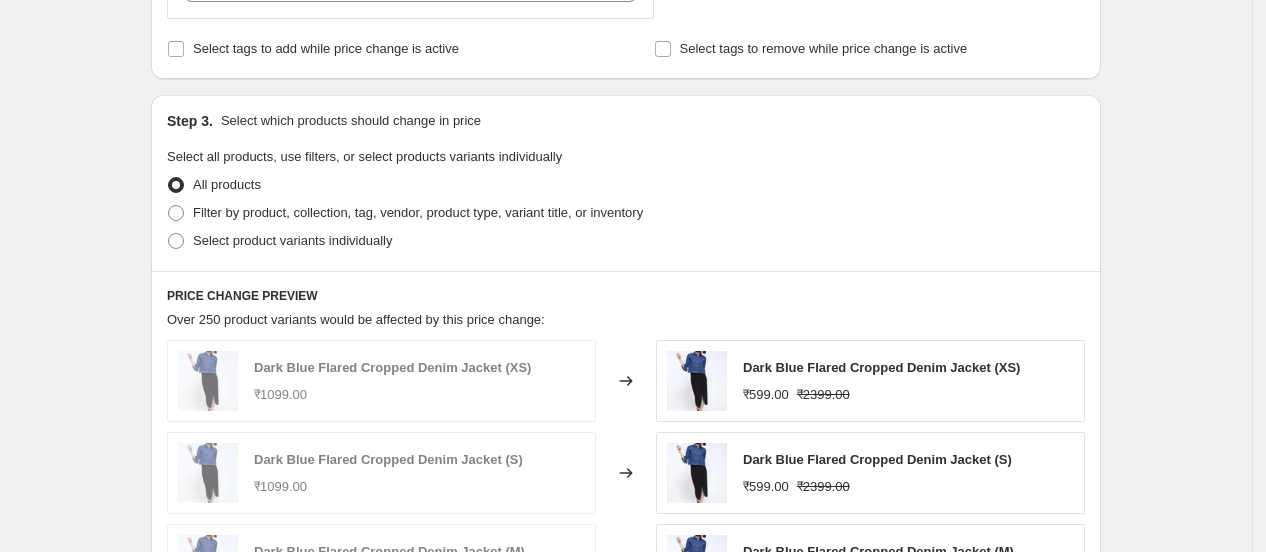 scroll, scrollTop: 707, scrollLeft: 0, axis: vertical 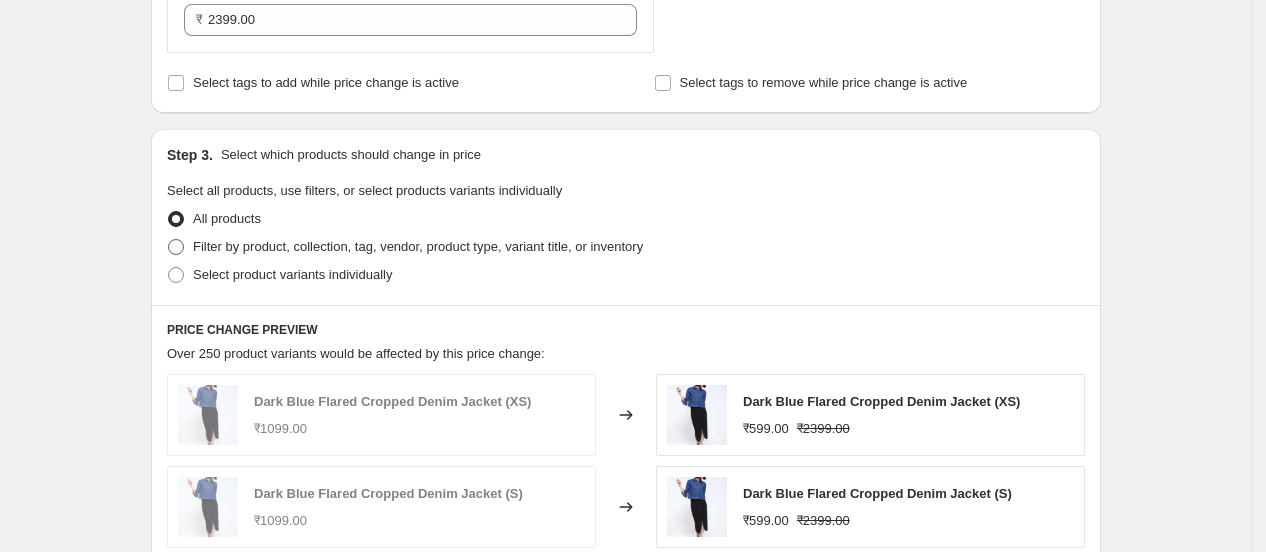 click on "Filter by product, collection, tag, vendor, product type, variant title, or inventory" at bounding box center (418, 246) 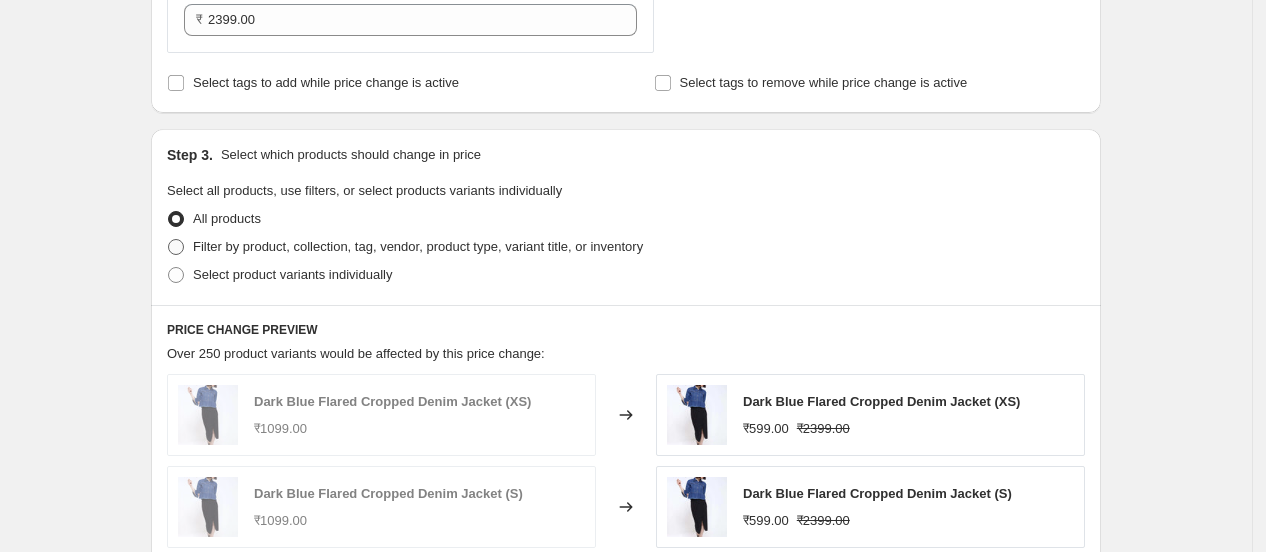 radio on "true" 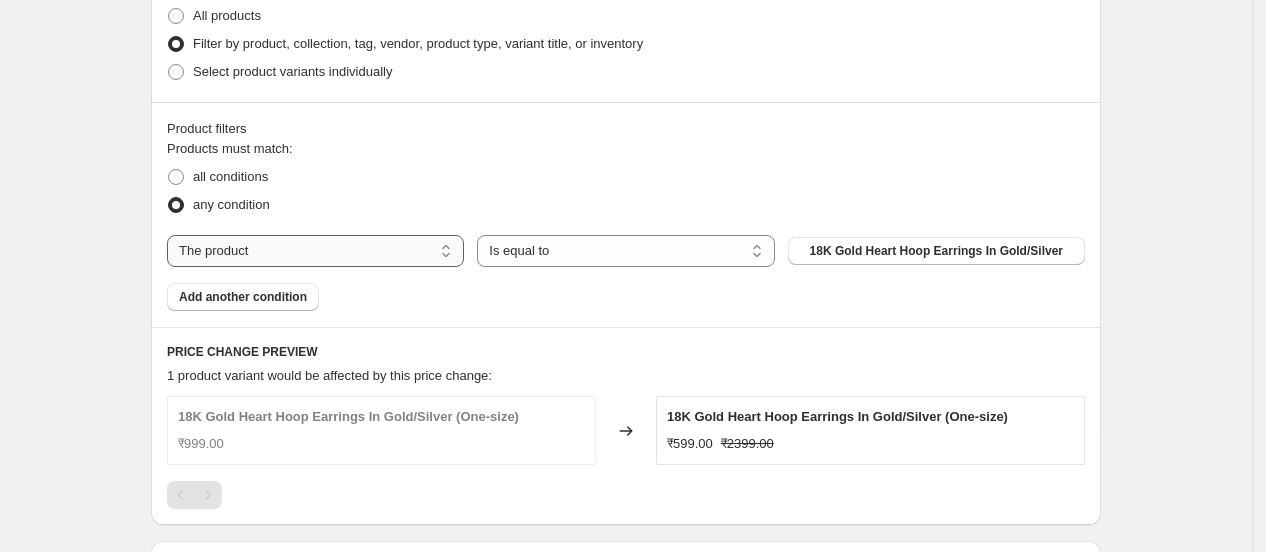 scroll, scrollTop: 955, scrollLeft: 0, axis: vertical 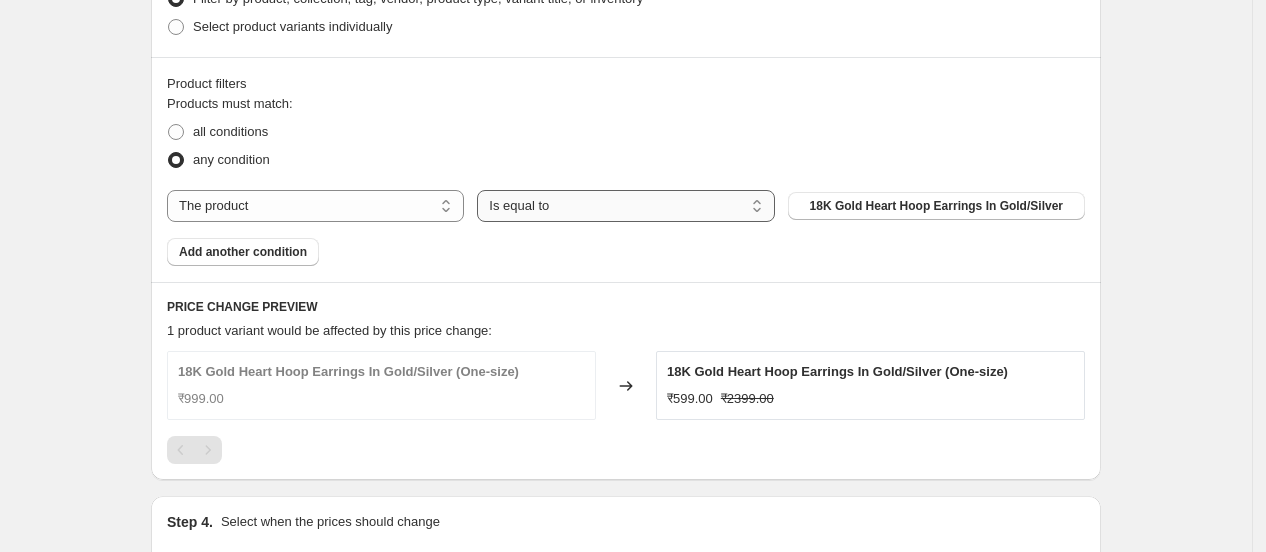 click on "Is equal to Is not equal to" at bounding box center (625, 206) 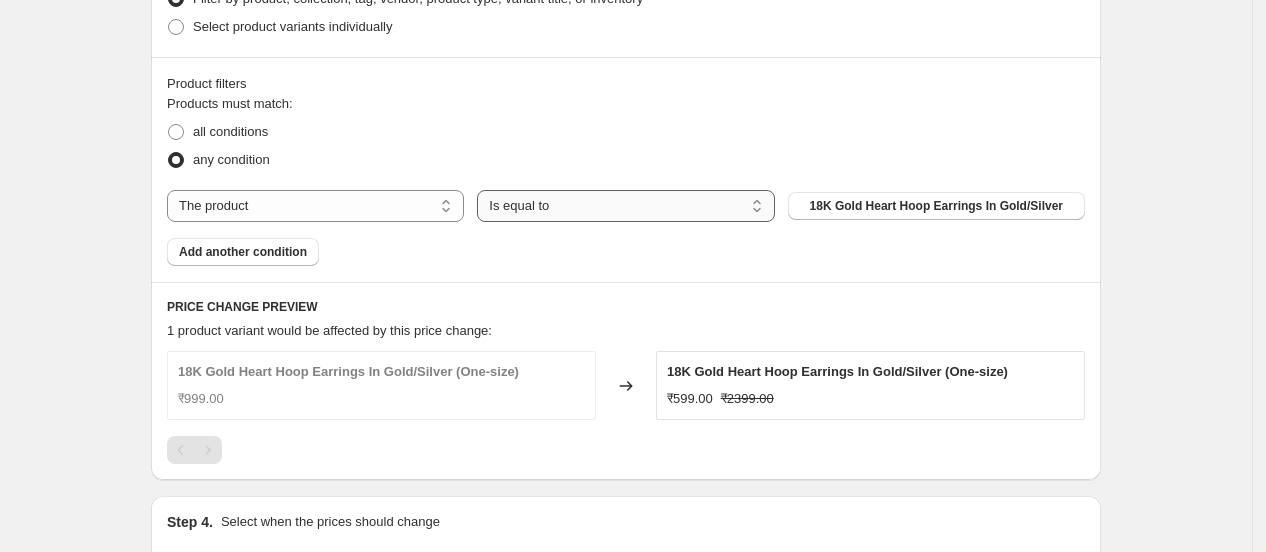 click on "Is equal to Is not equal to" at bounding box center [625, 206] 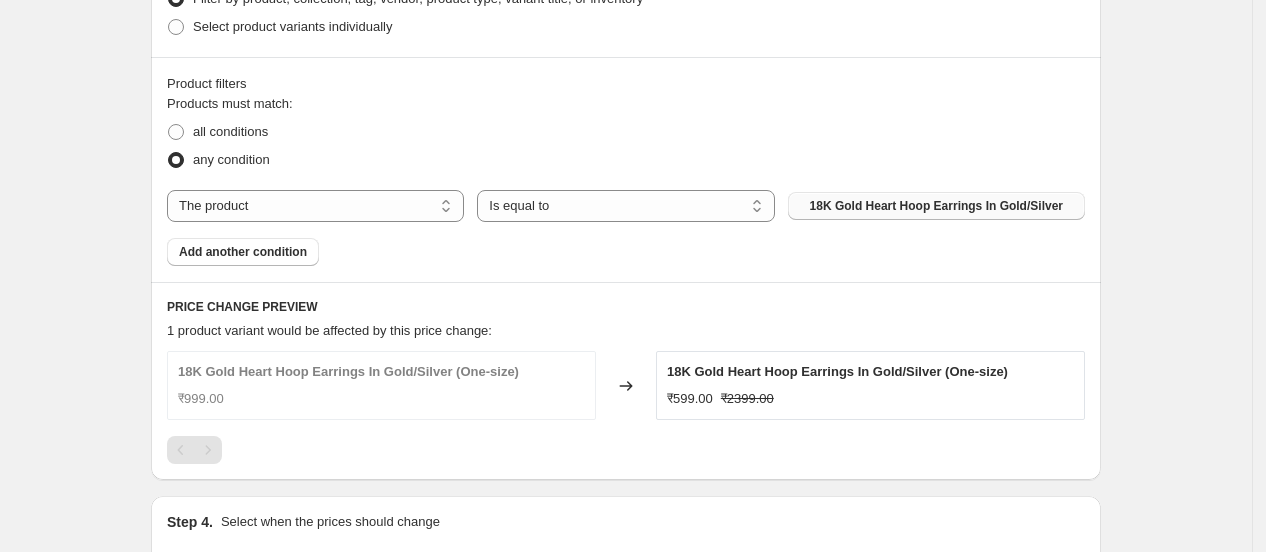 click on "18K Gold Heart Hoop Earrings In Gold/Silver" at bounding box center [936, 206] 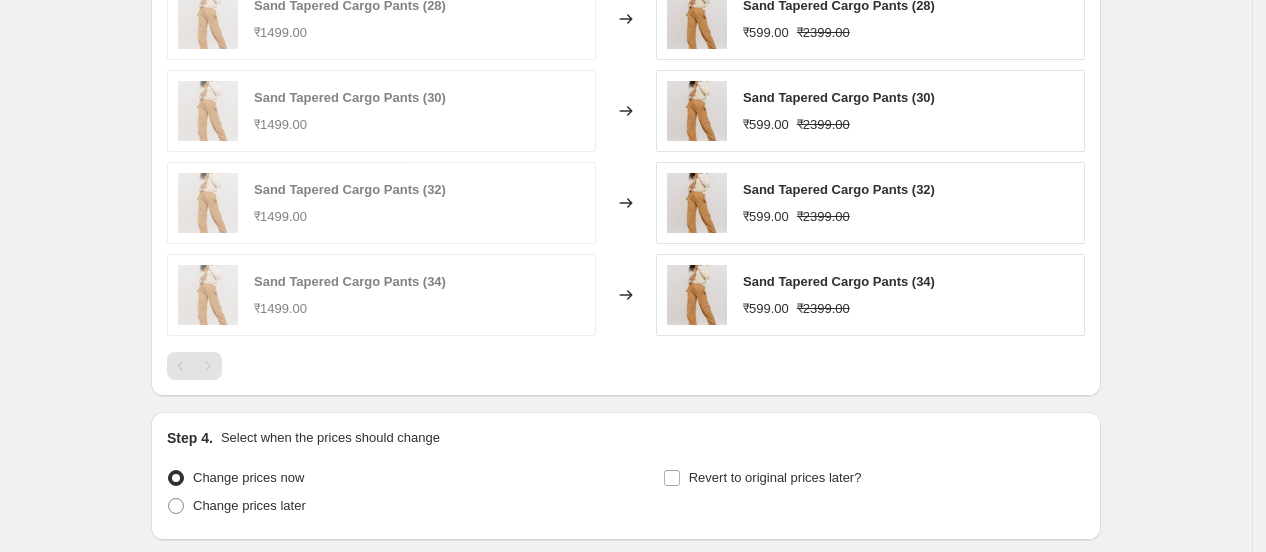 scroll, scrollTop: 1577, scrollLeft: 0, axis: vertical 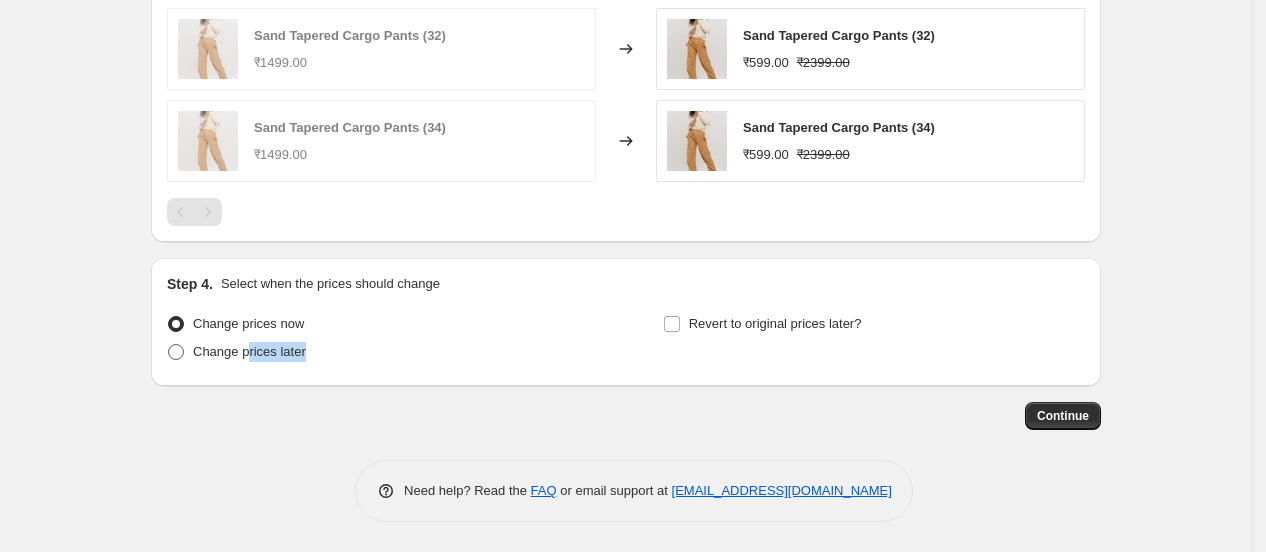 drag, startPoint x: 238, startPoint y: 368, endPoint x: 251, endPoint y: 355, distance: 18.384777 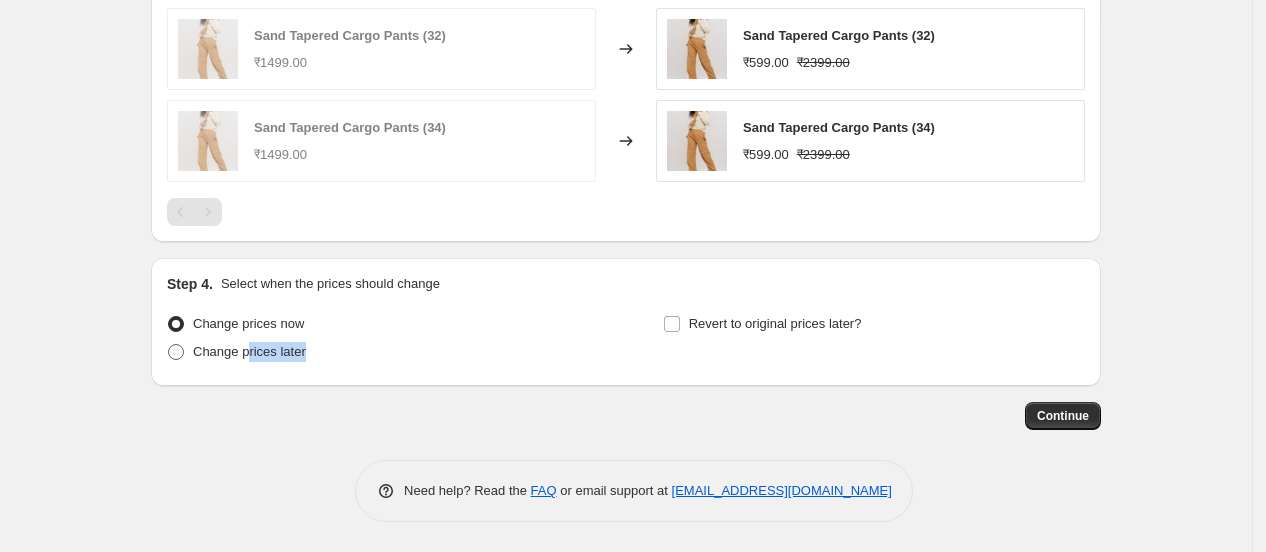 radio on "true" 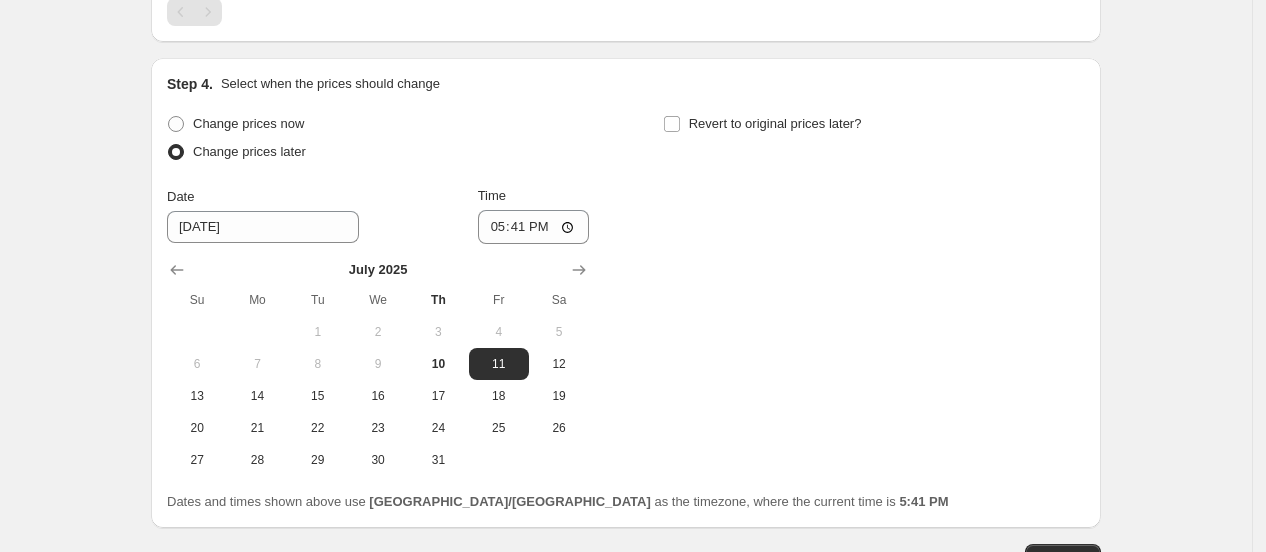 scroll, scrollTop: 1807, scrollLeft: 0, axis: vertical 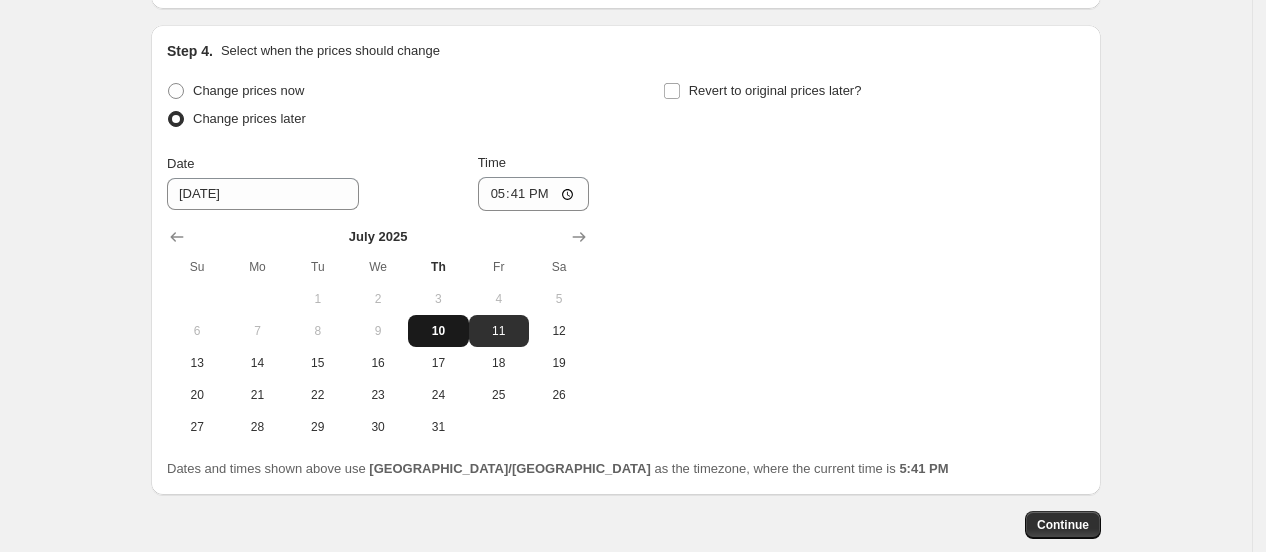 click on "10" at bounding box center (438, 331) 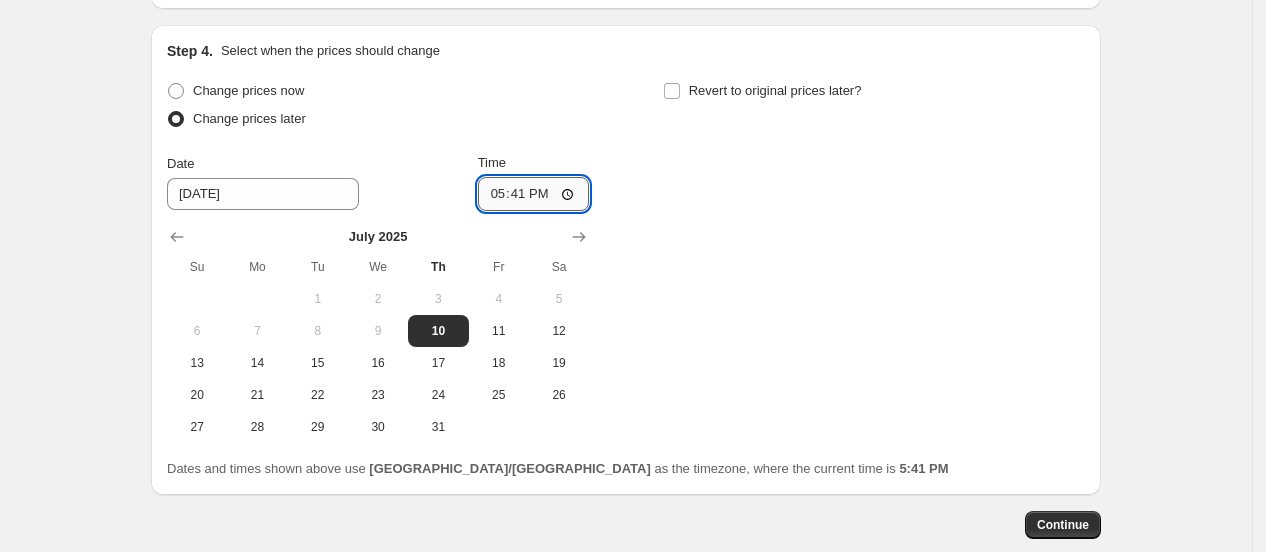 click on "17:41" at bounding box center (534, 194) 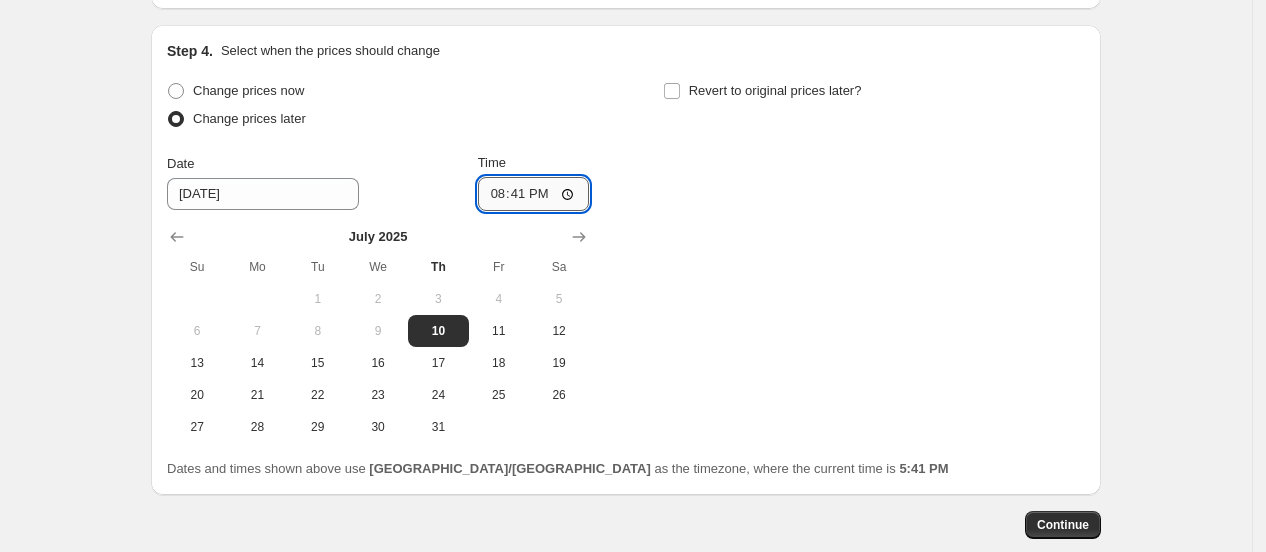 type on "20:00" 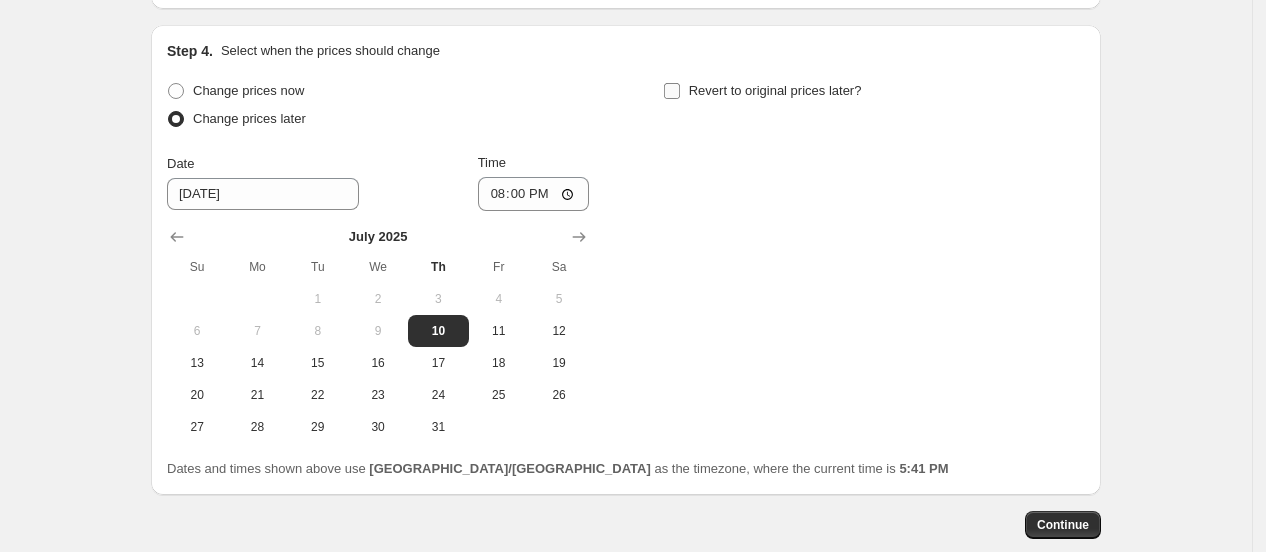 click on "Revert to original prices later?" at bounding box center [762, 91] 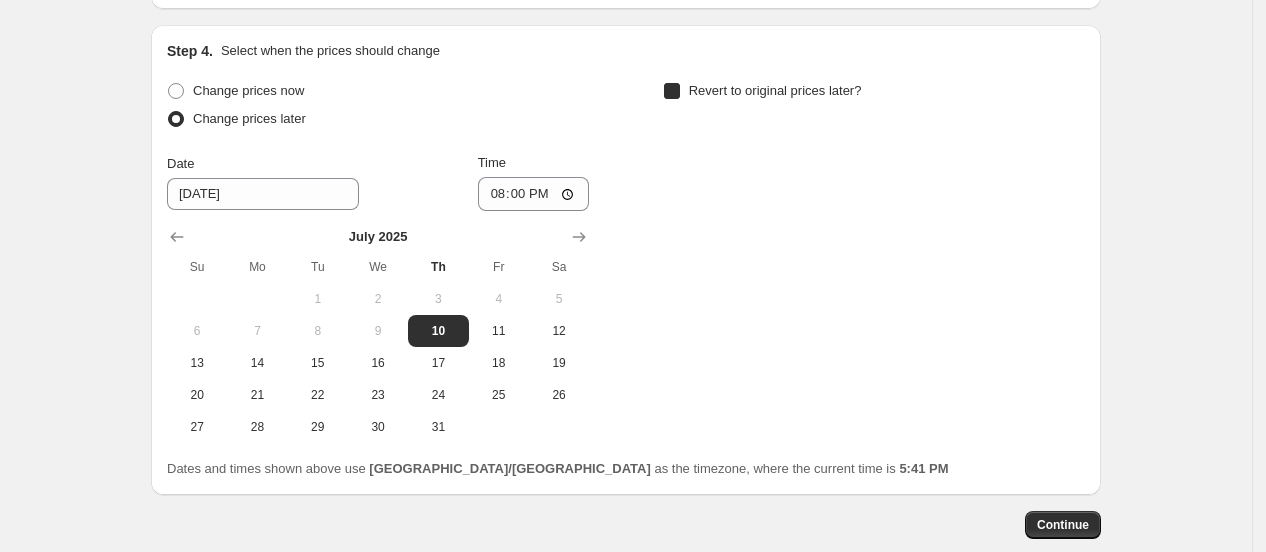 checkbox on "true" 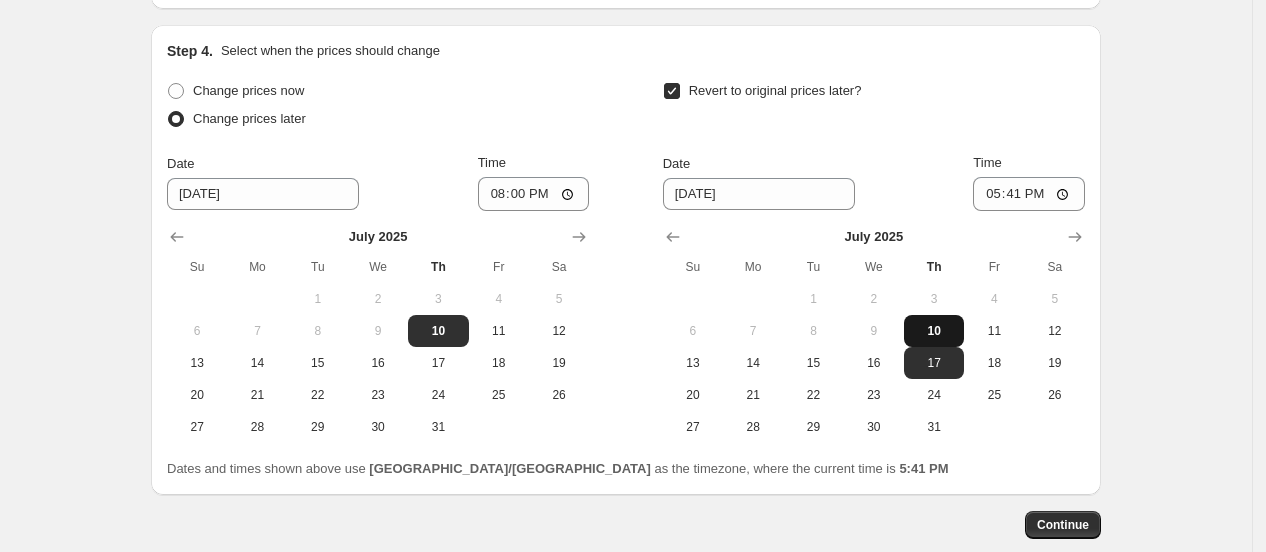 click on "10" at bounding box center (934, 331) 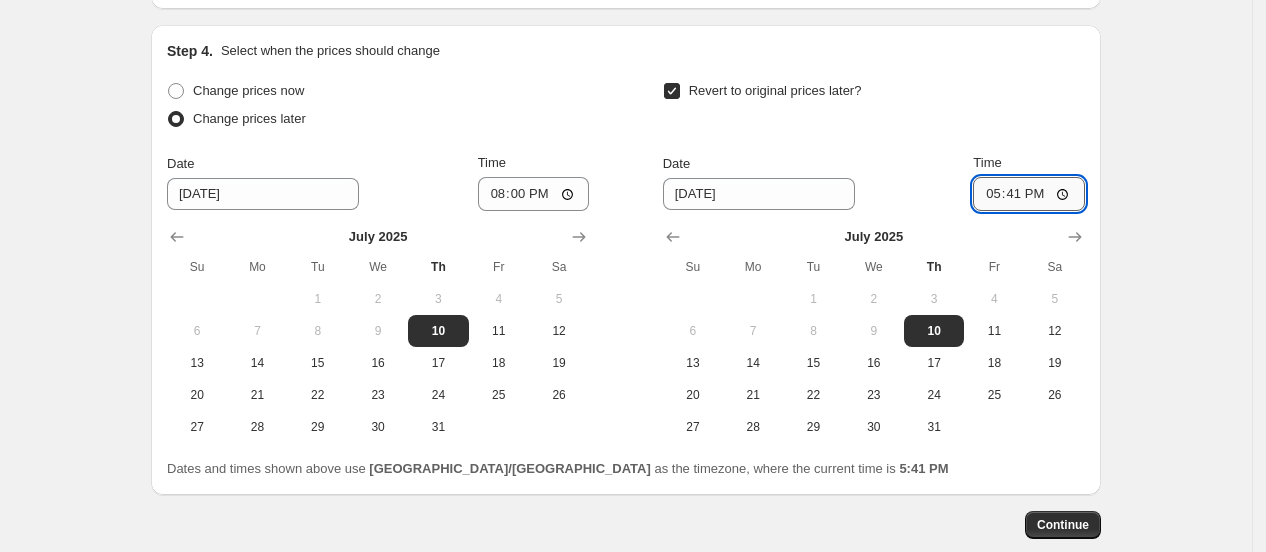 click on "17:41" at bounding box center [1029, 194] 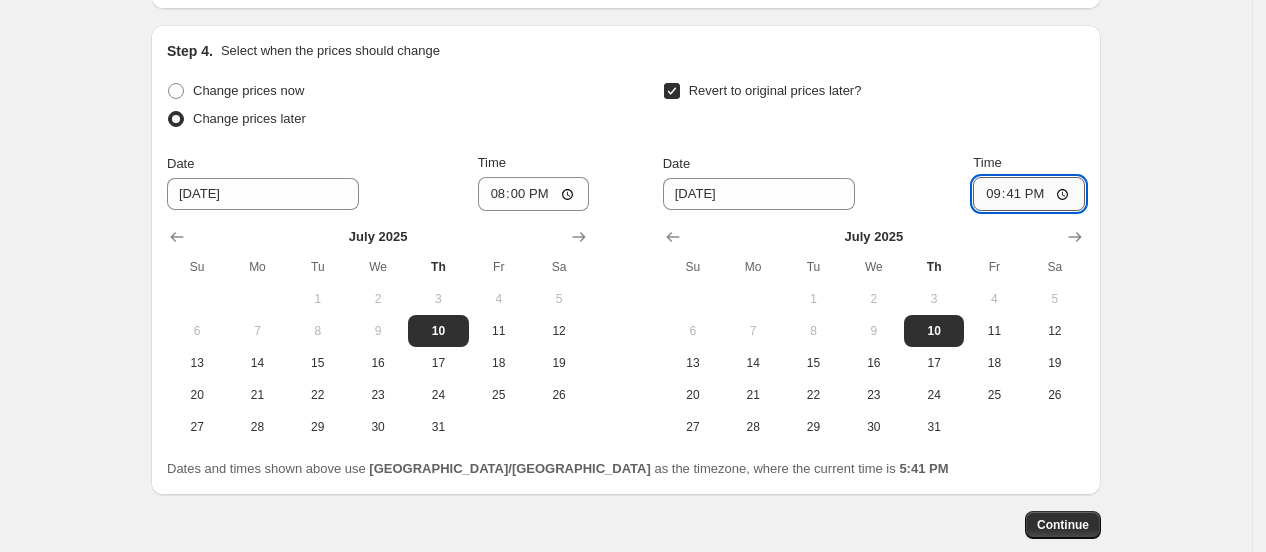 type on "21:00" 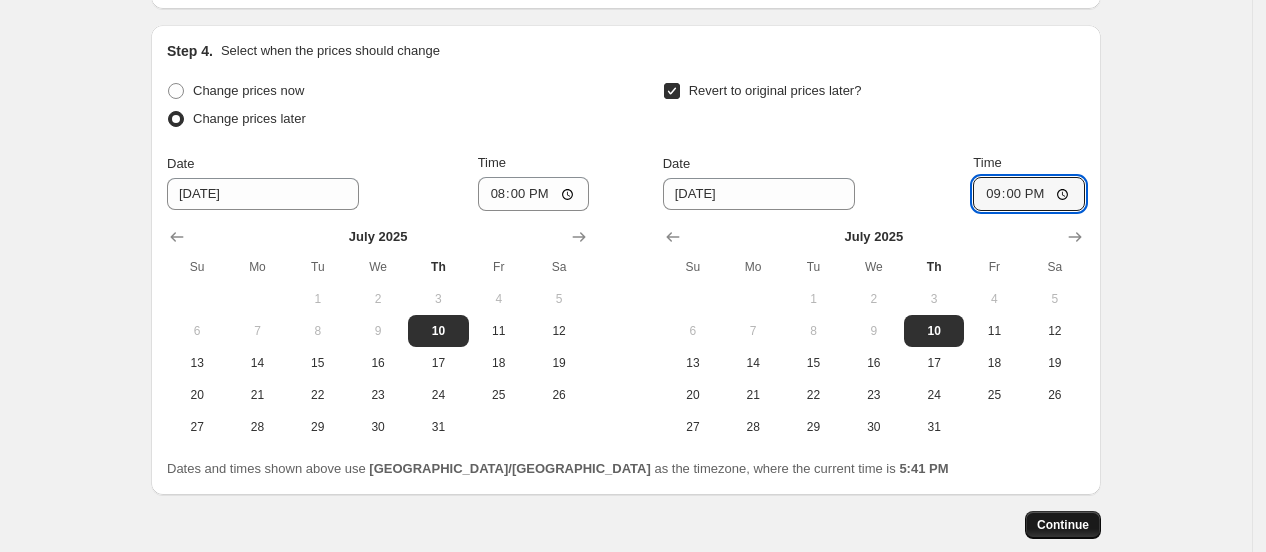 click on "Continue" at bounding box center (1063, 525) 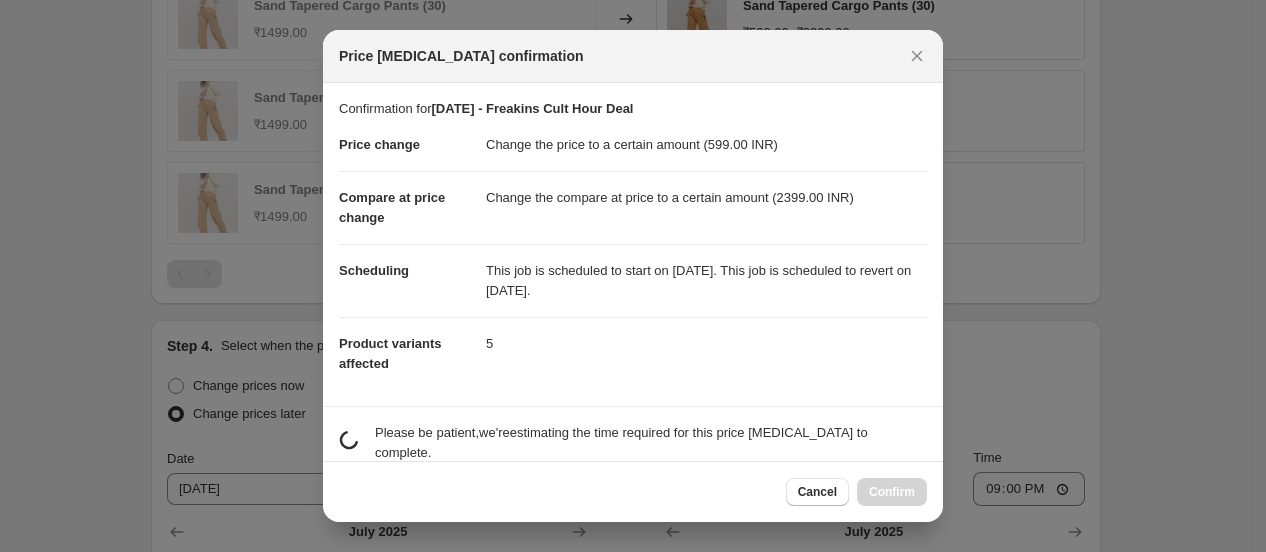 scroll, scrollTop: 0, scrollLeft: 0, axis: both 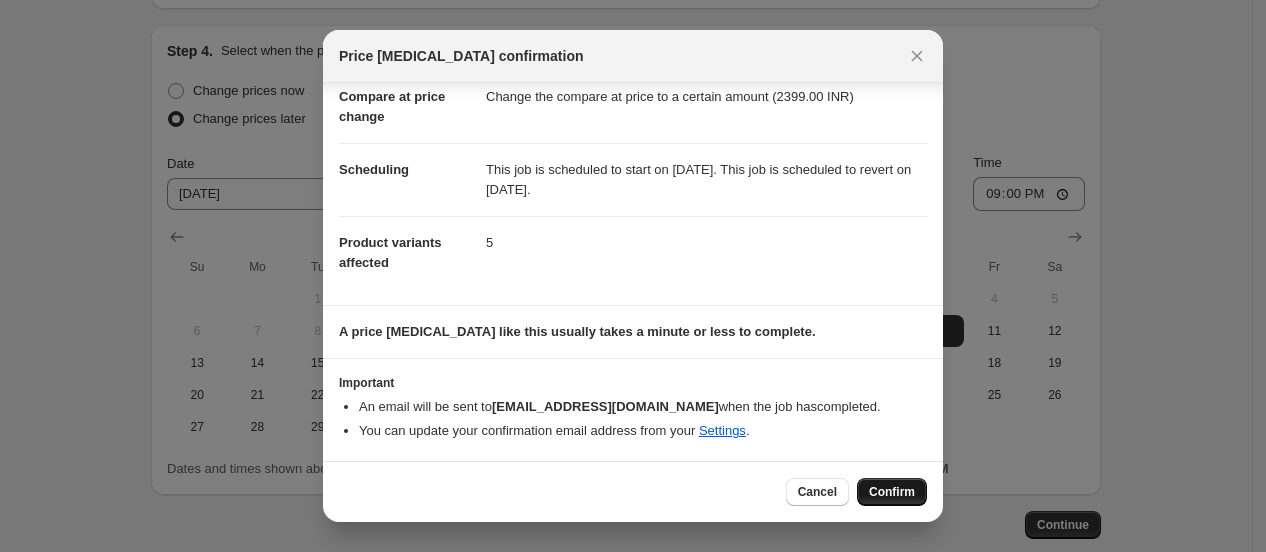 click on "Confirm" at bounding box center (892, 492) 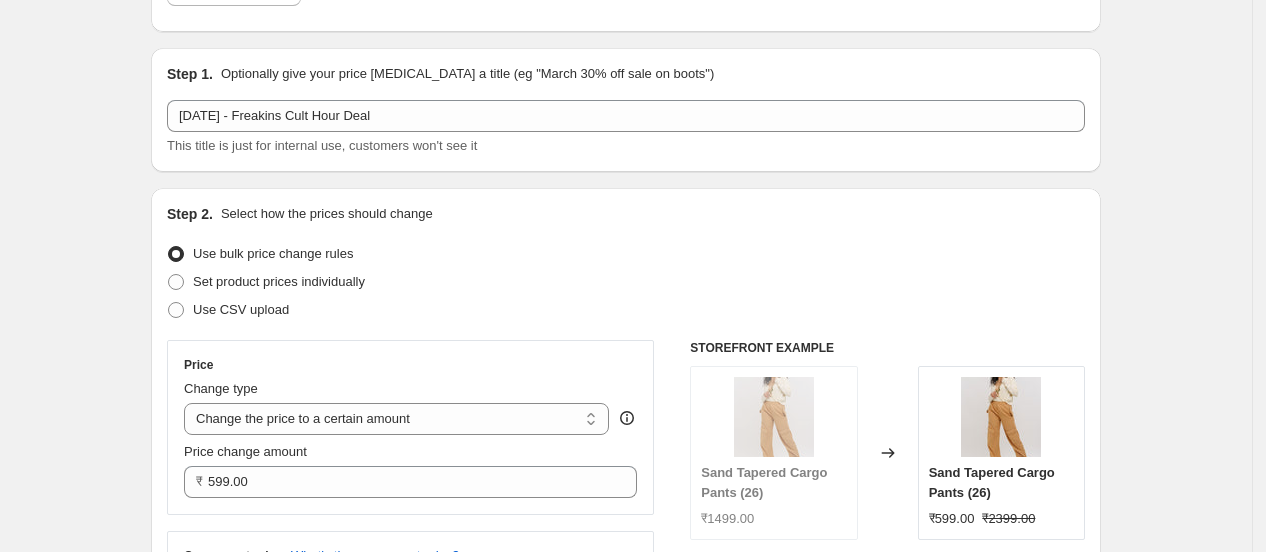 scroll, scrollTop: 0, scrollLeft: 0, axis: both 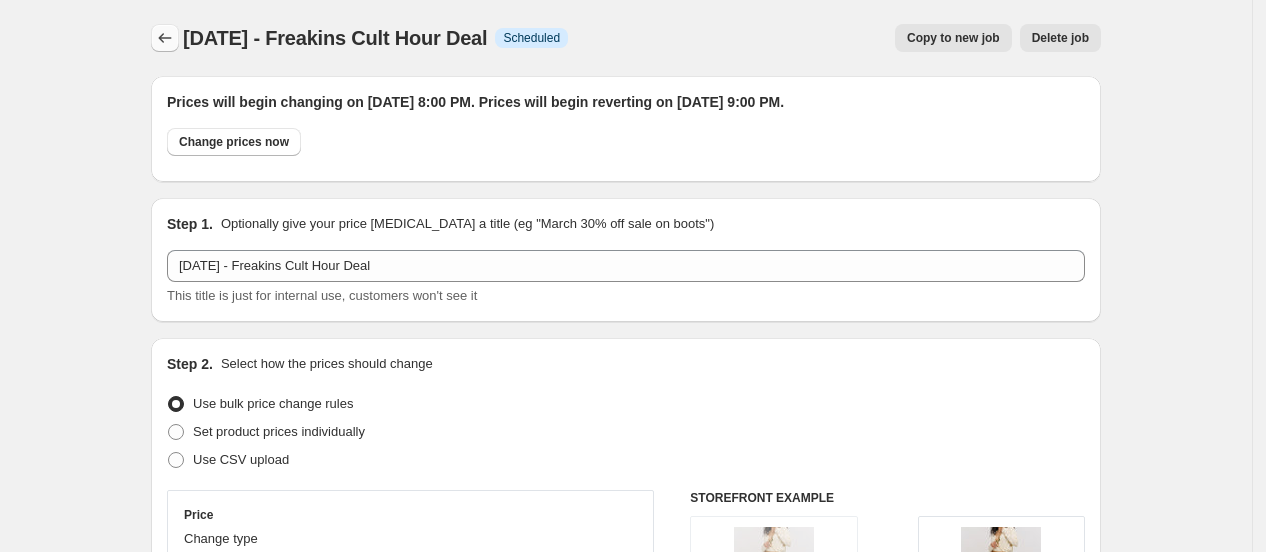 click at bounding box center (165, 38) 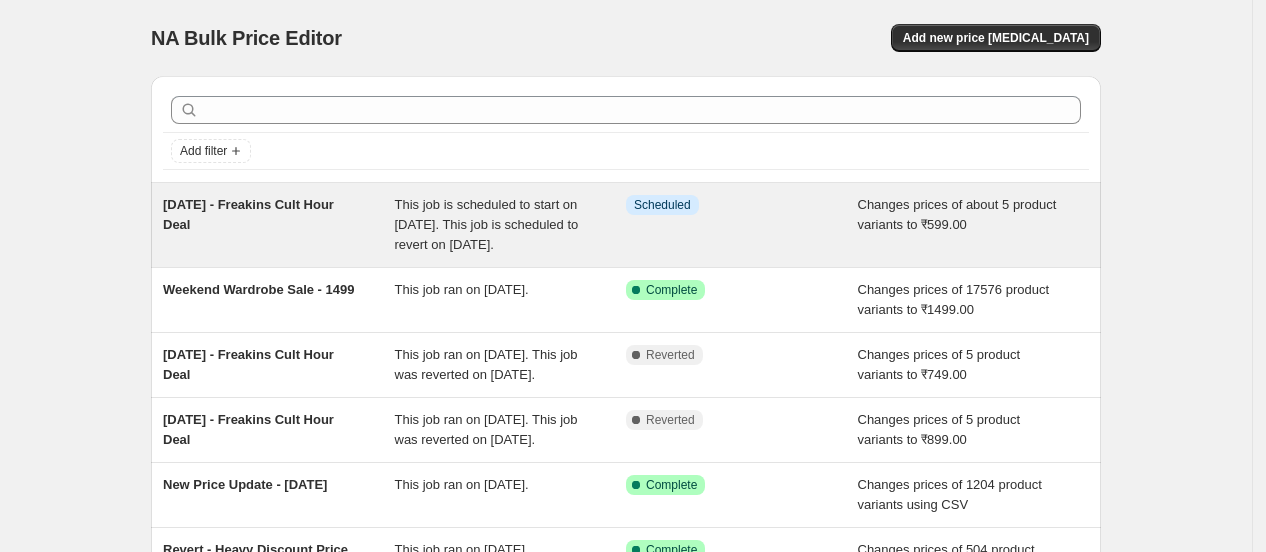 click on "This job is scheduled to start on [DATE]. This job is scheduled to revert on [DATE]." at bounding box center (511, 225) 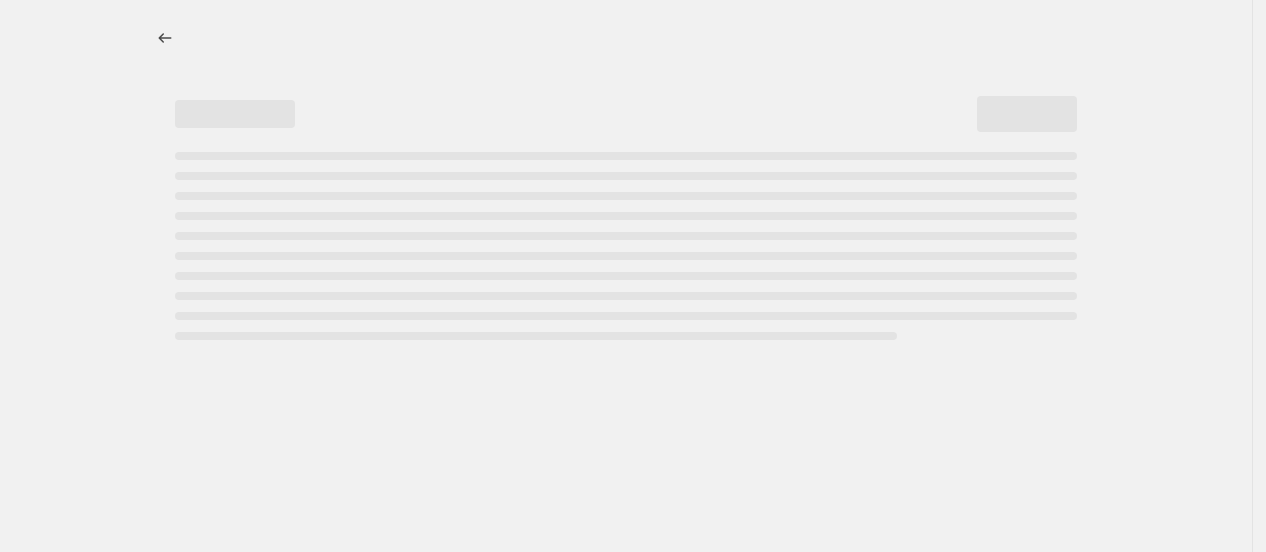select on "to" 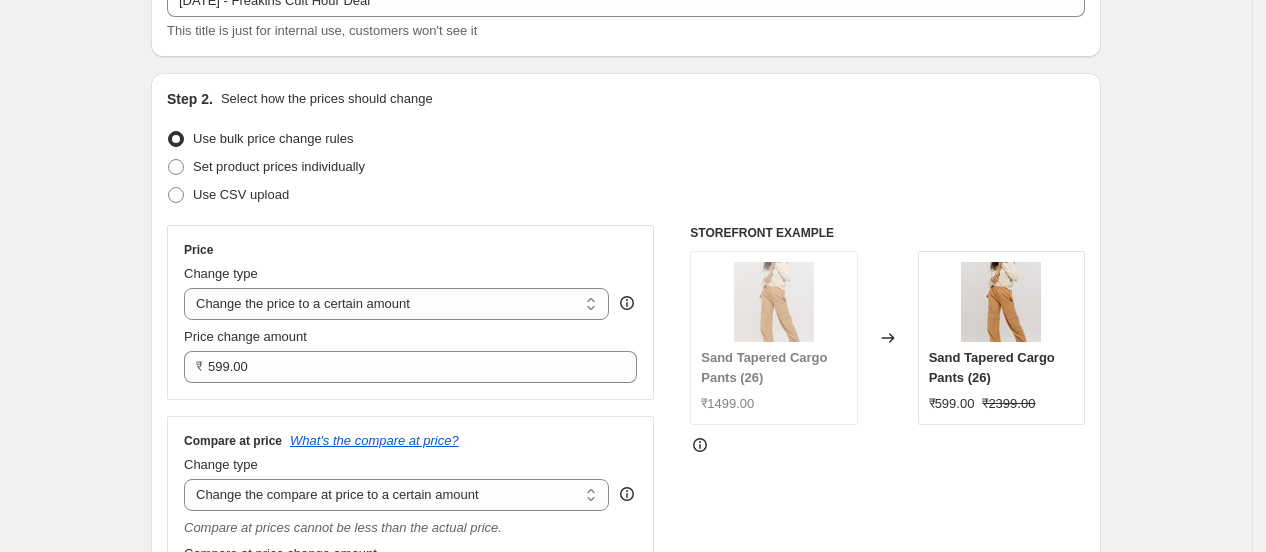 scroll, scrollTop: 244, scrollLeft: 0, axis: vertical 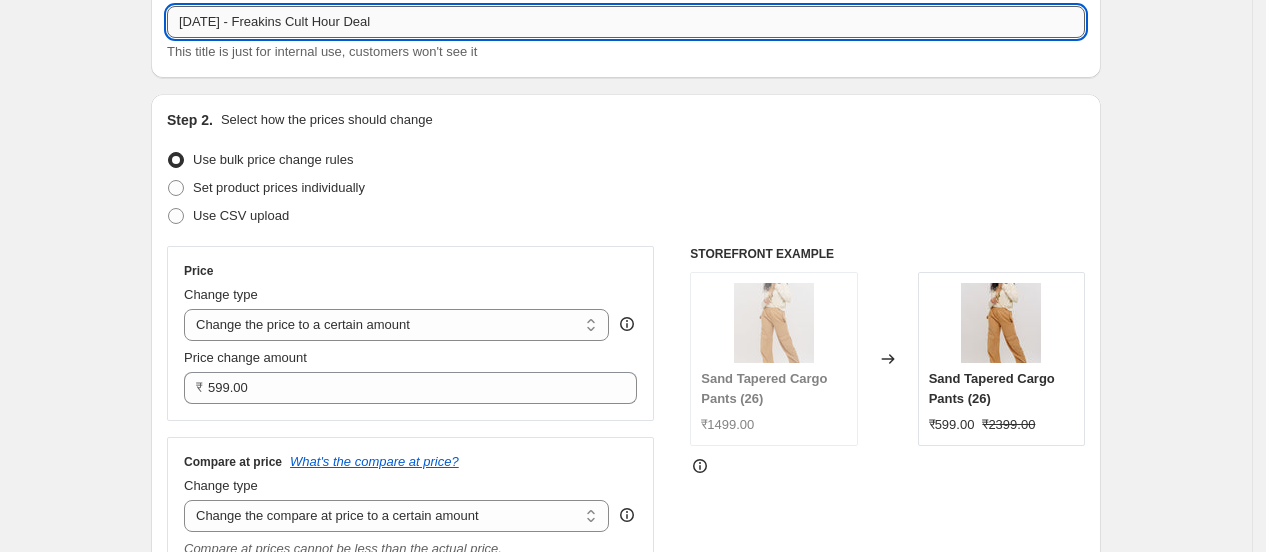 click on "[DATE] - Freakins Cult Hour Deal" at bounding box center [626, 22] 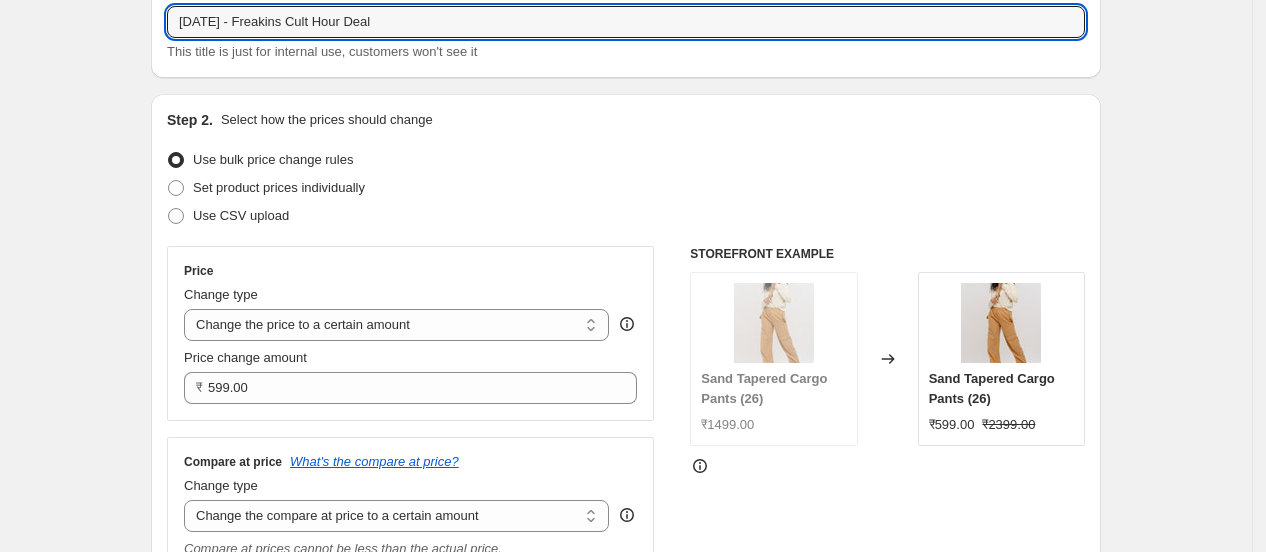 type on "[DATE] - Freakins Cult Hour Deal" 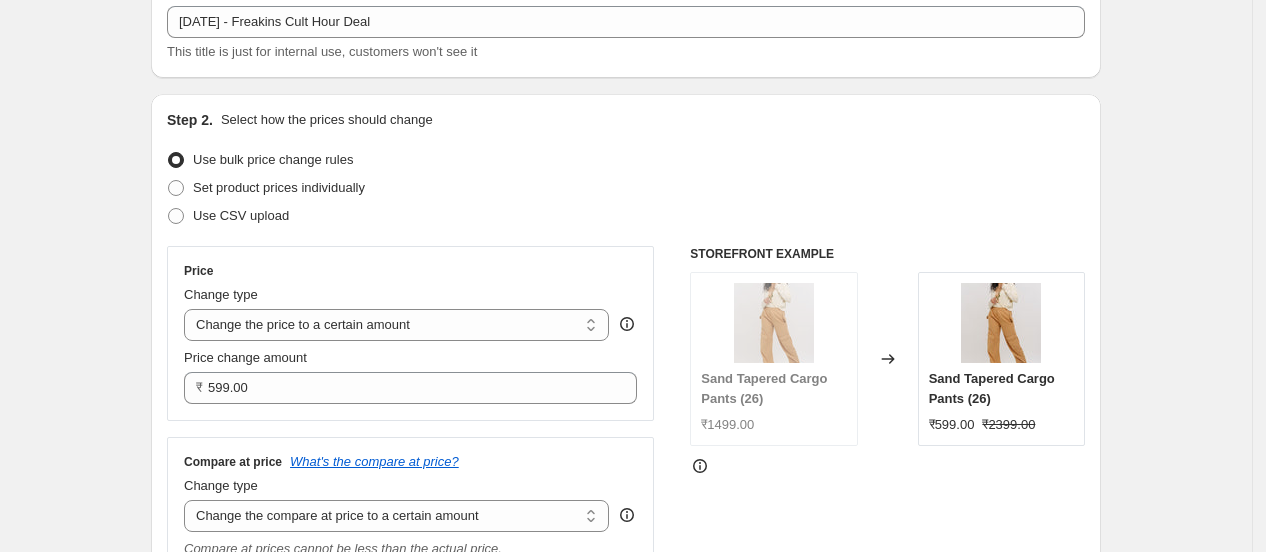 click on "Set product prices individually" at bounding box center [626, 188] 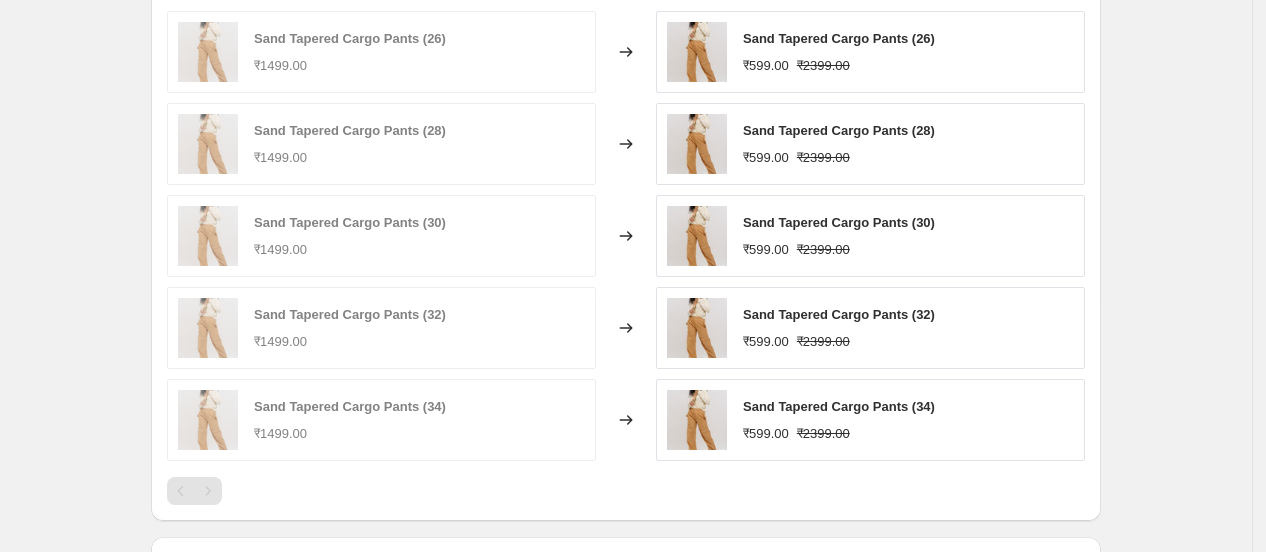 scroll, scrollTop: 2041, scrollLeft: 0, axis: vertical 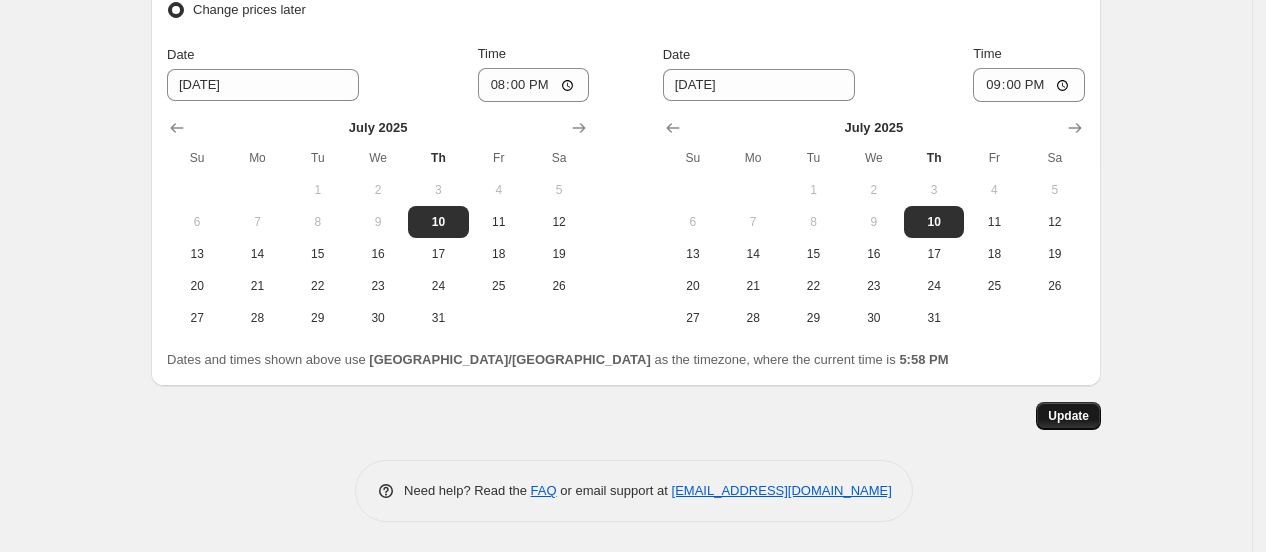 click on "Update" at bounding box center [1068, 416] 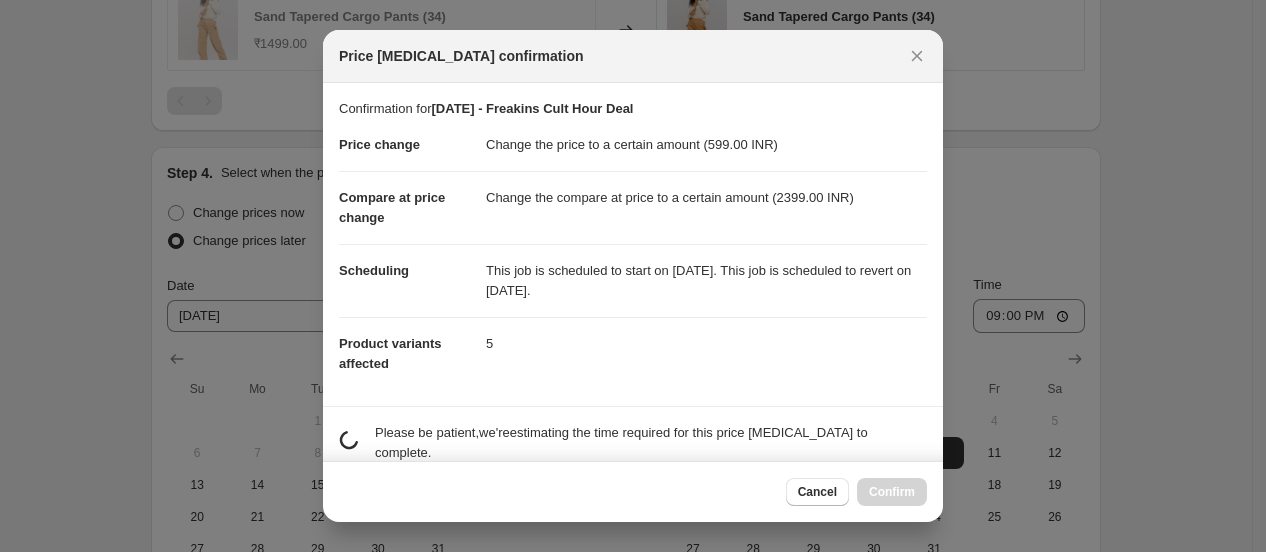 scroll, scrollTop: 2041, scrollLeft: 0, axis: vertical 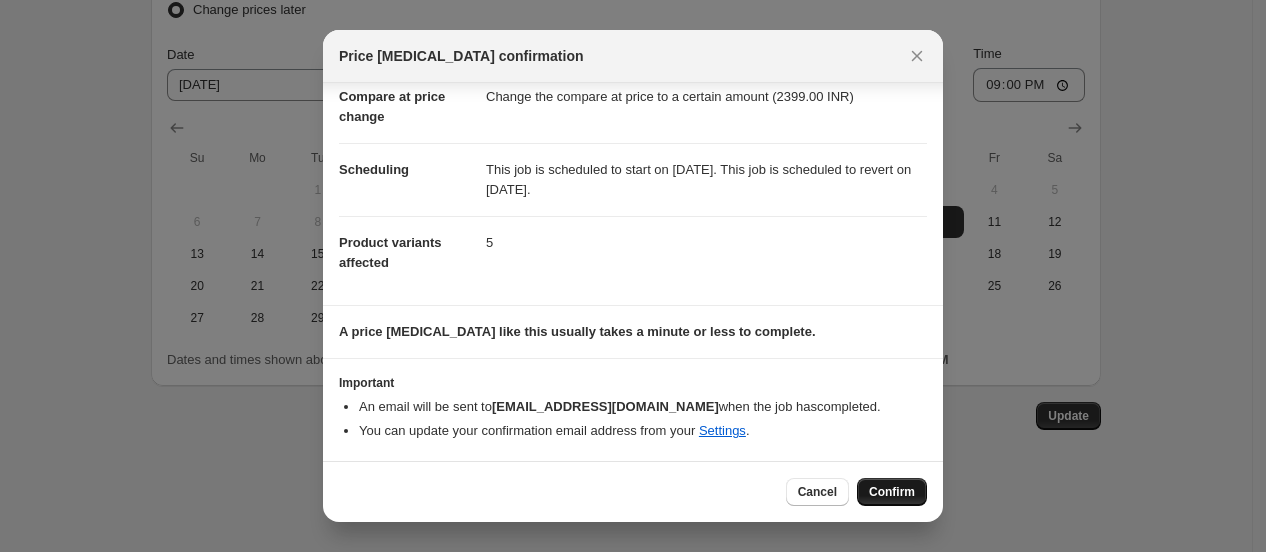 click on "Confirm" at bounding box center (892, 492) 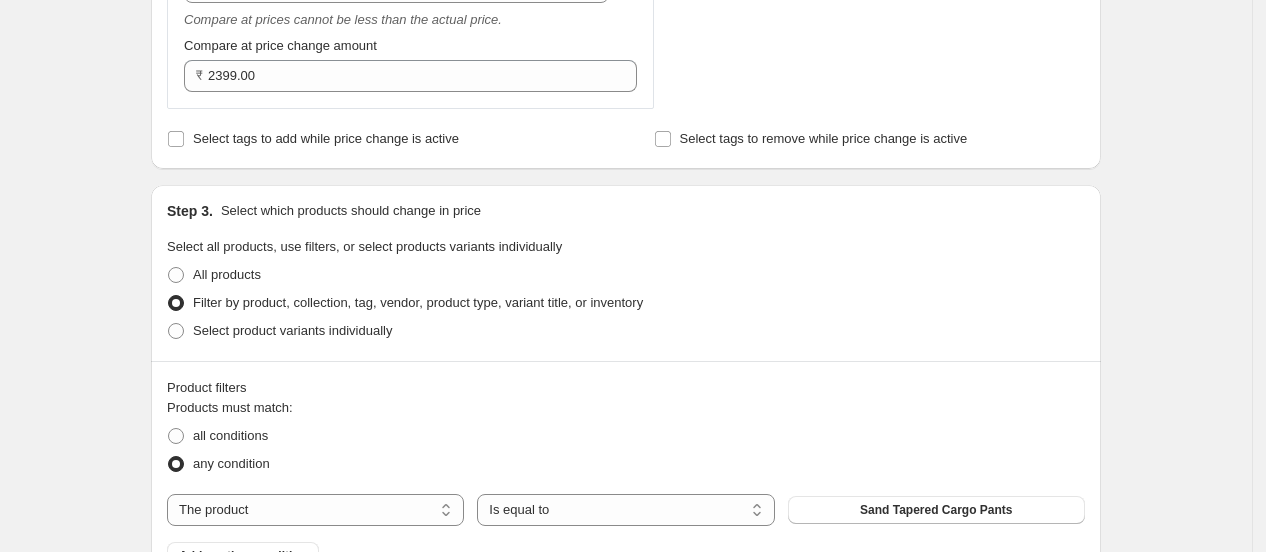 scroll, scrollTop: 0, scrollLeft: 0, axis: both 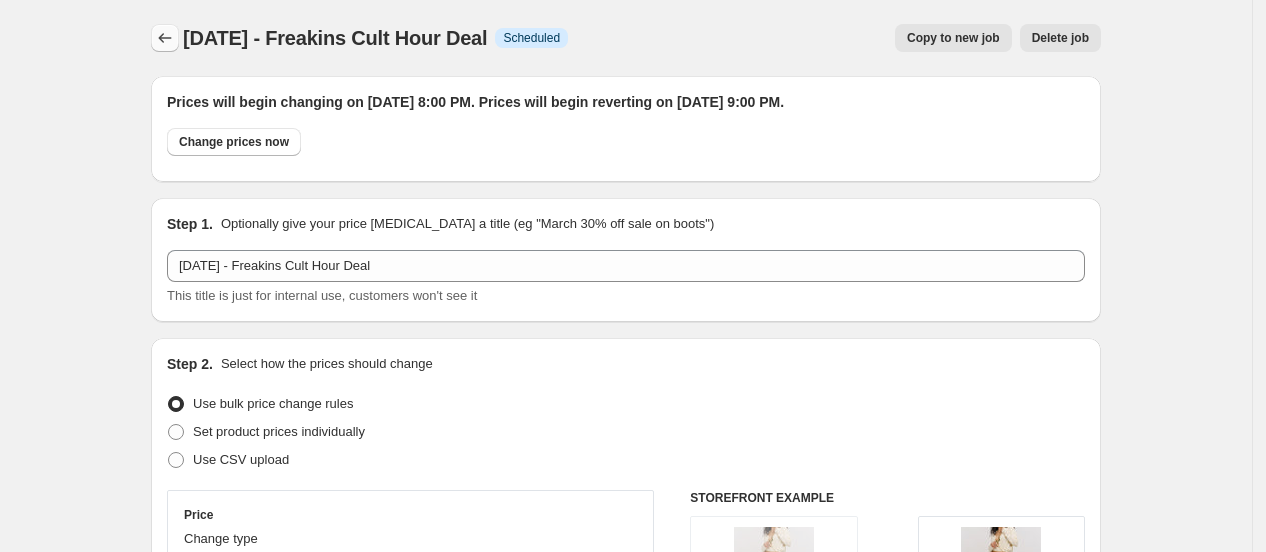 click 